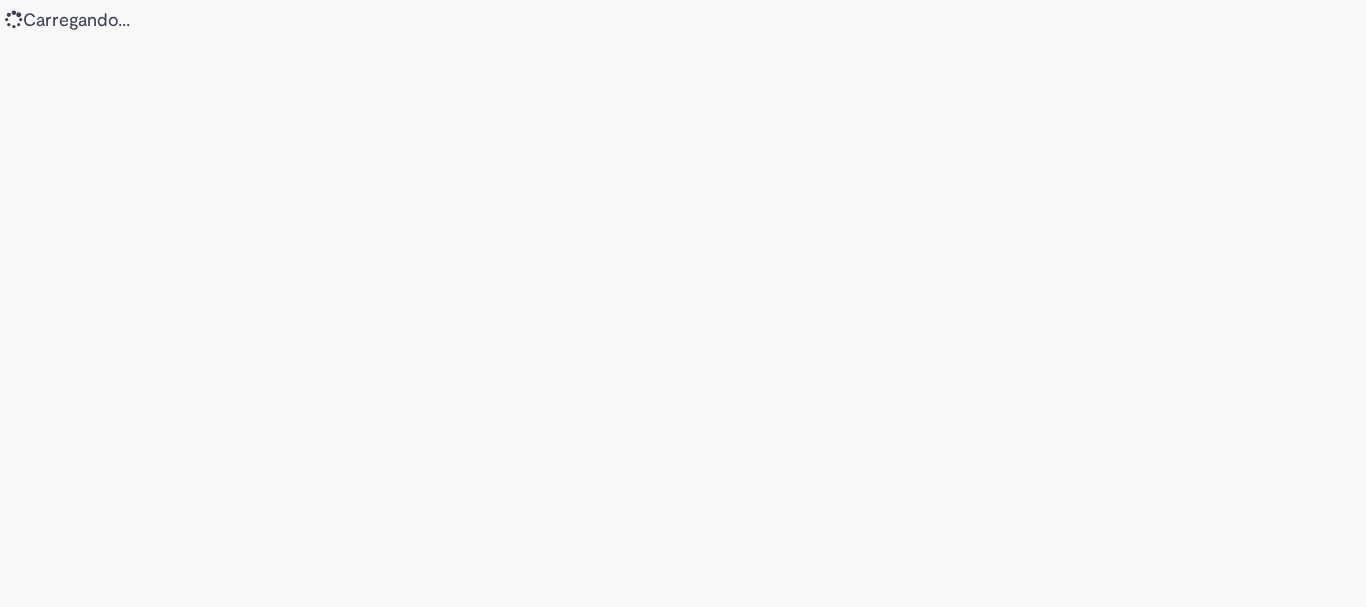 scroll, scrollTop: 0, scrollLeft: 0, axis: both 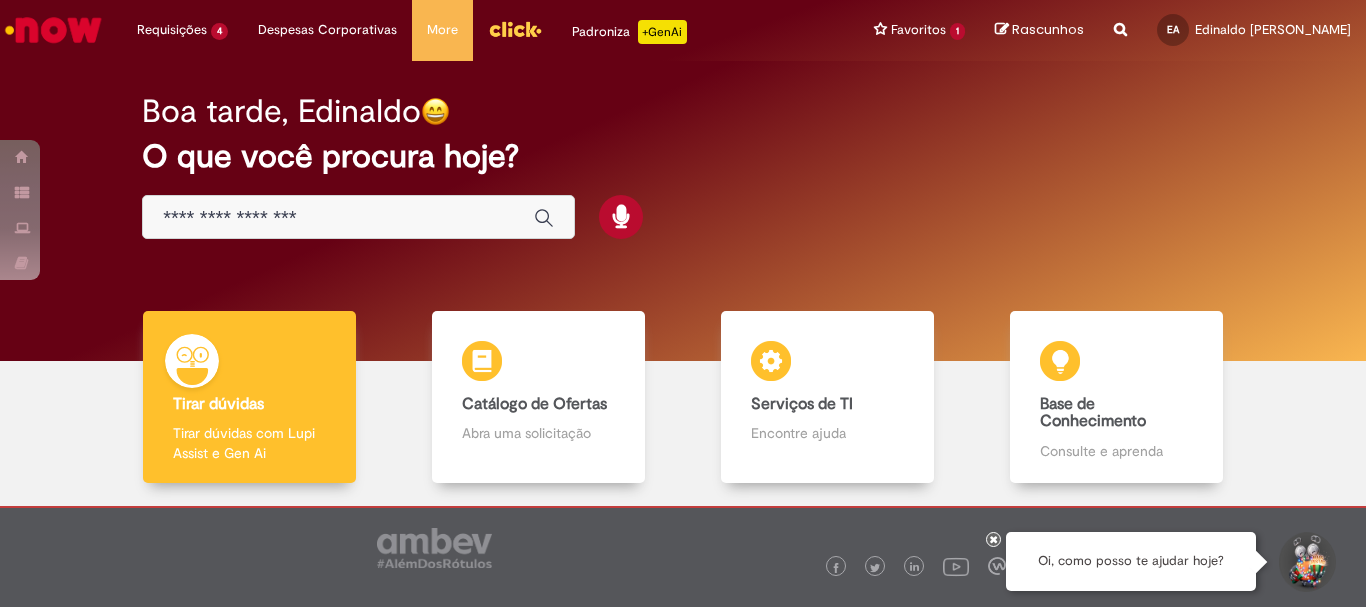 click at bounding box center (338, 218) 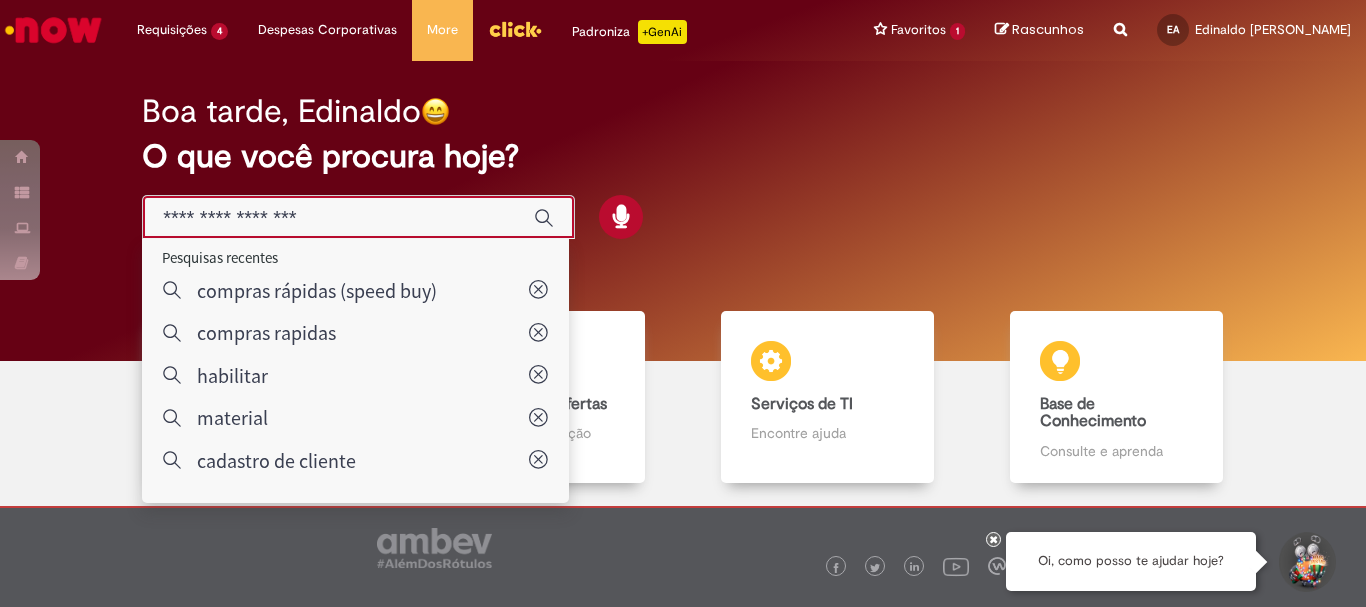 click at bounding box center (338, 218) 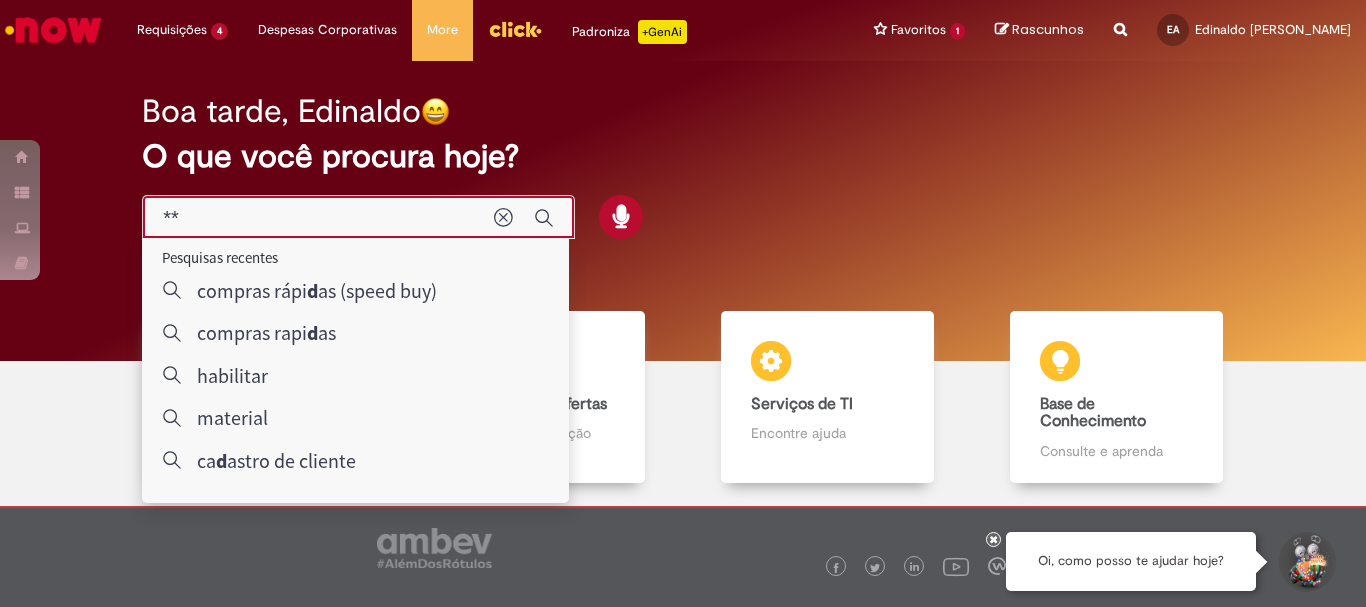 type on "***" 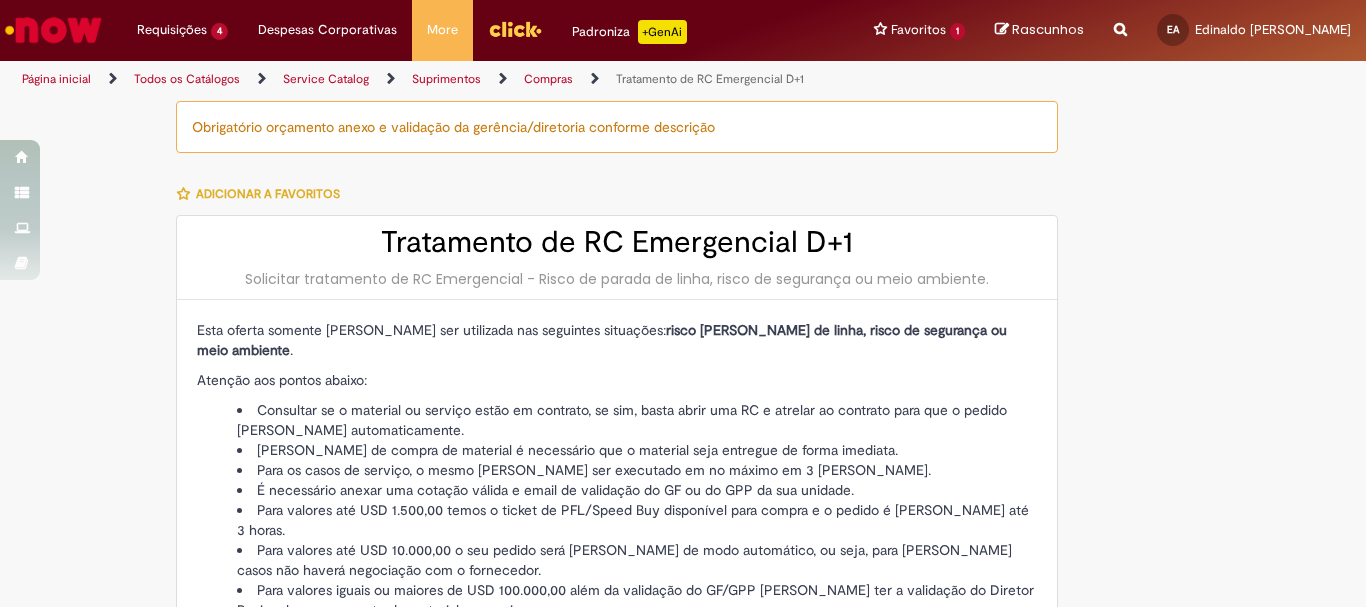 type on "********" 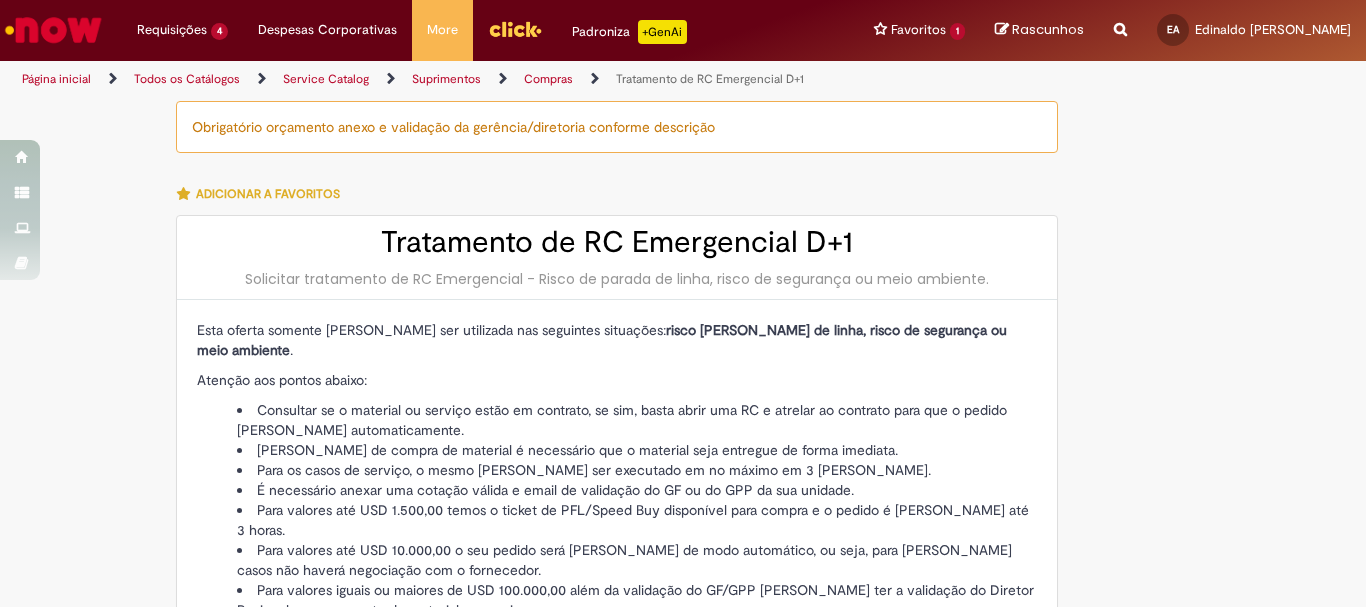 type on "**********" 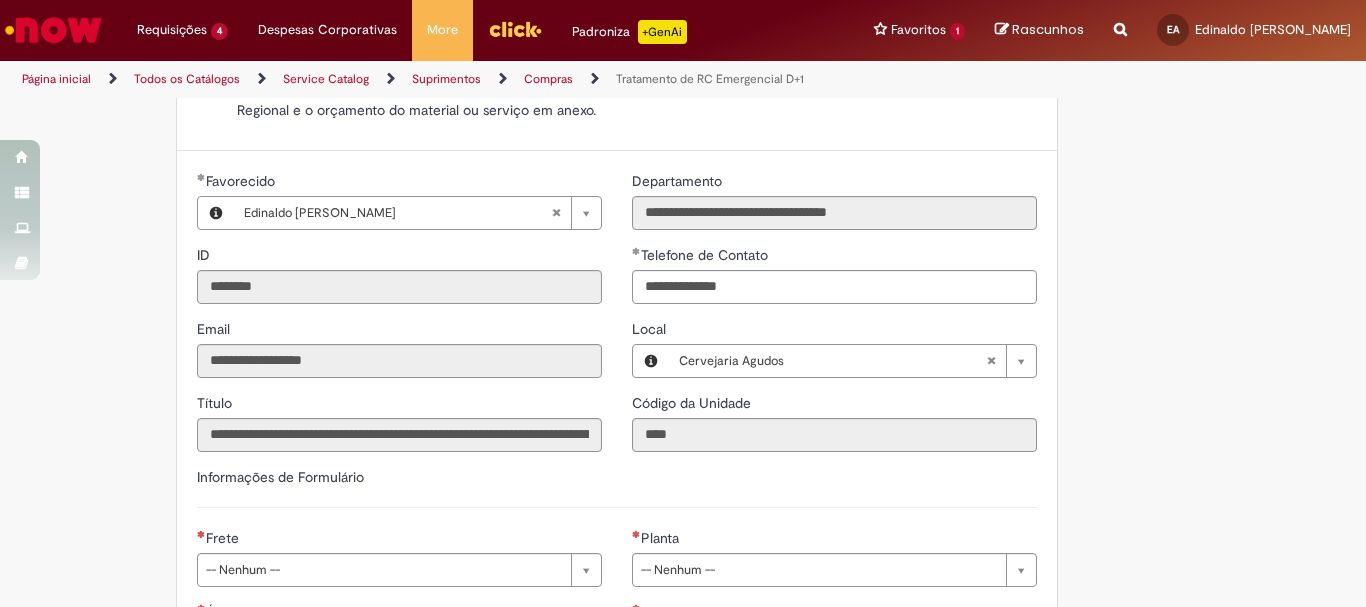 scroll, scrollTop: 700, scrollLeft: 0, axis: vertical 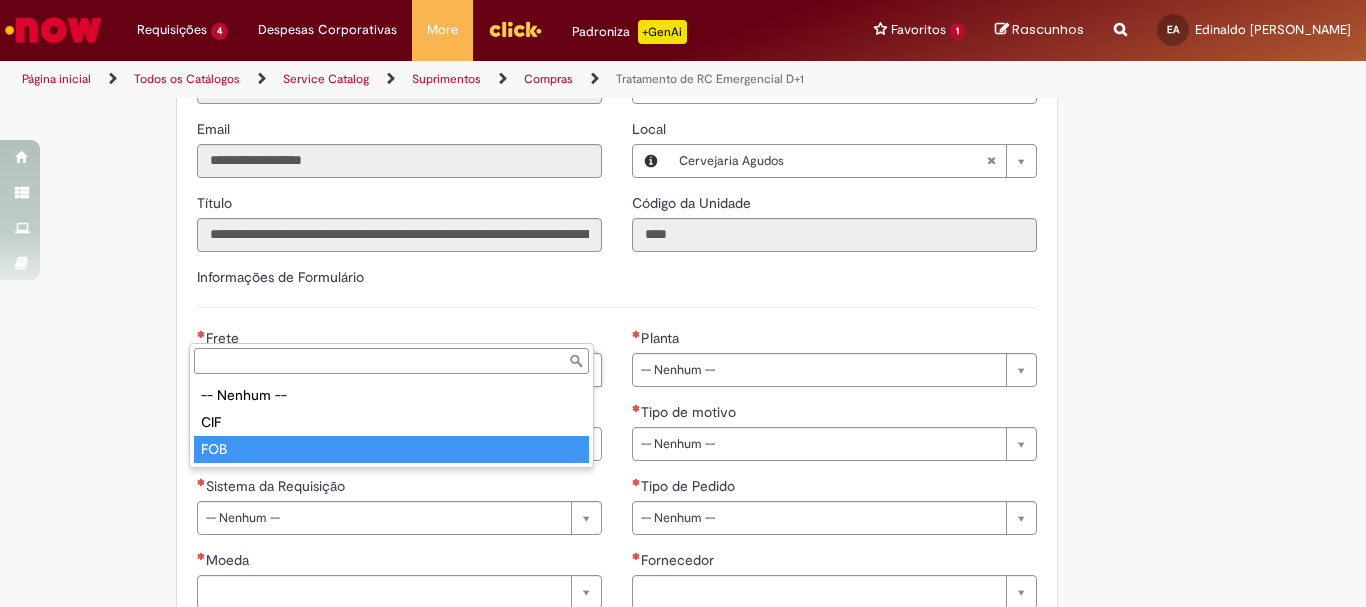 type on "***" 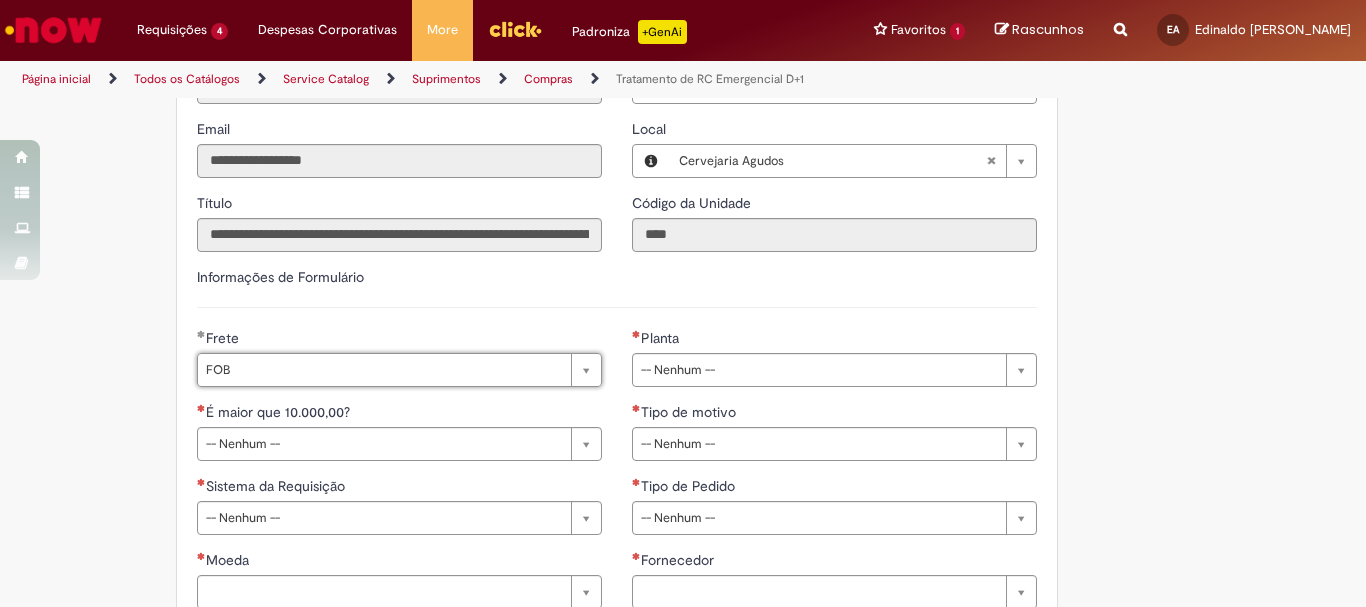 click on "Planta" at bounding box center (834, 340) 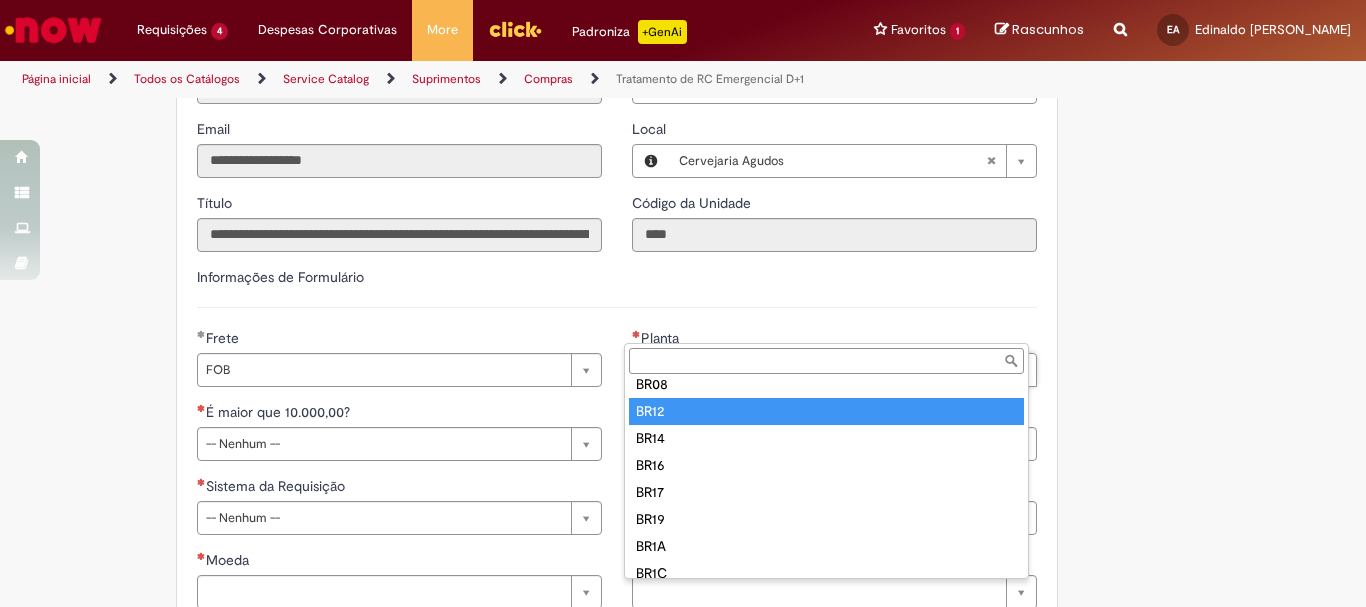 scroll, scrollTop: 193, scrollLeft: 0, axis: vertical 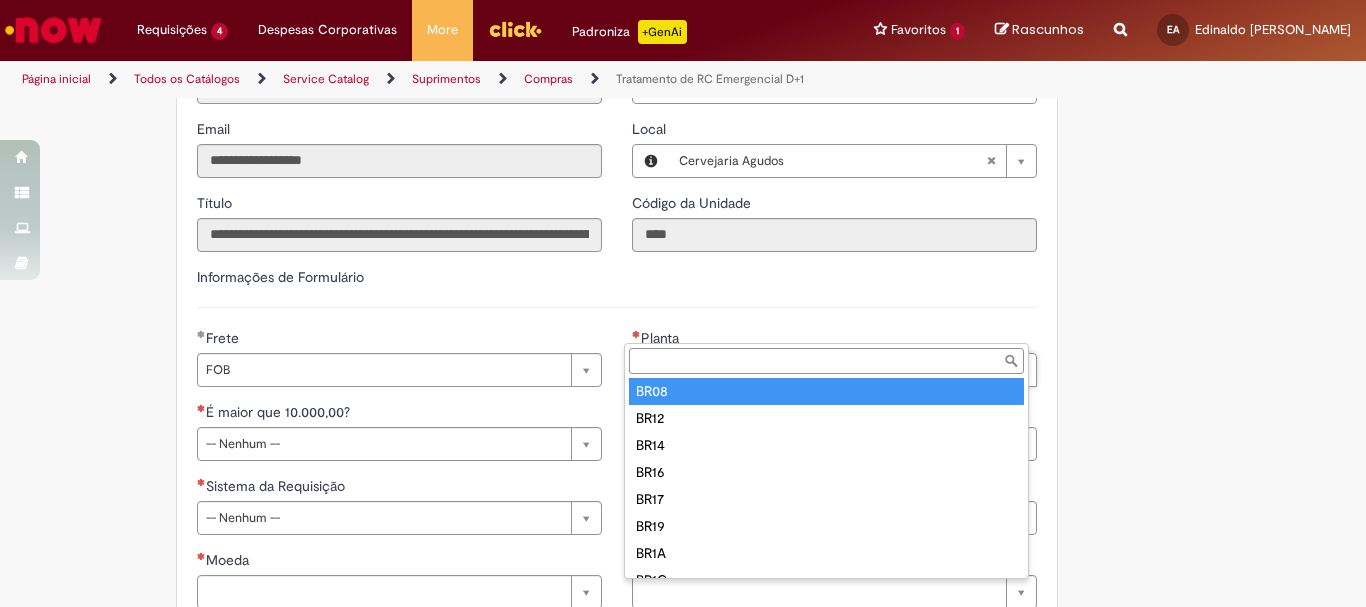 click on "Planta" at bounding box center [826, 361] 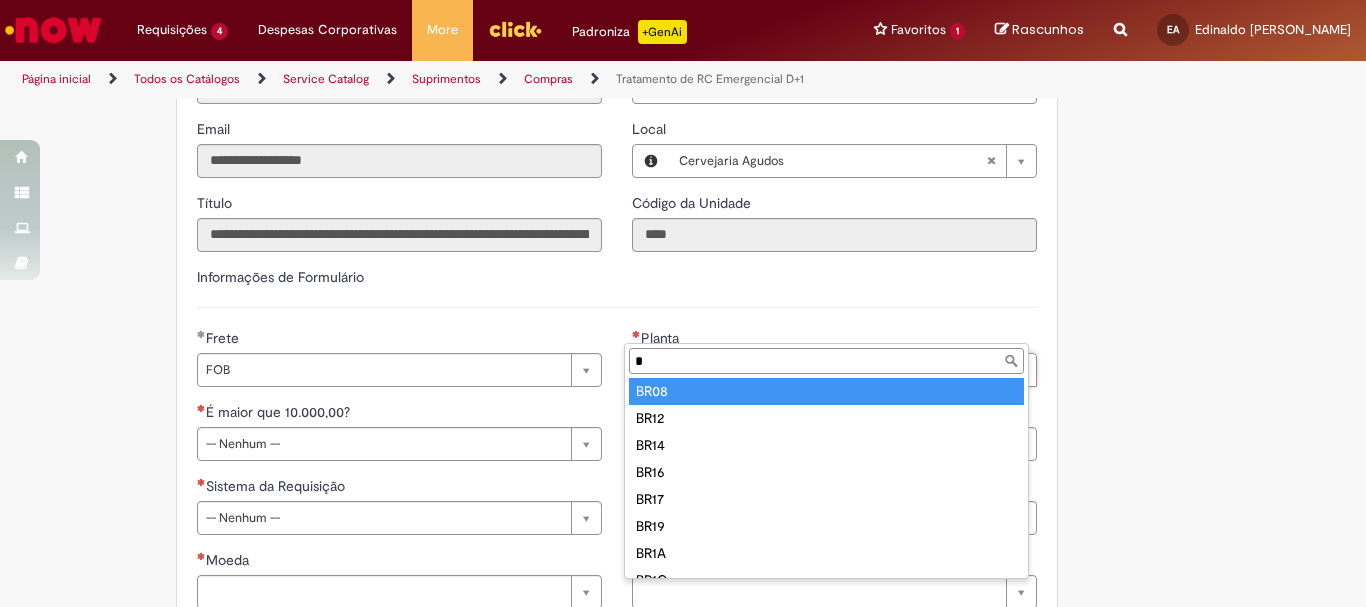 scroll, scrollTop: 0, scrollLeft: 0, axis: both 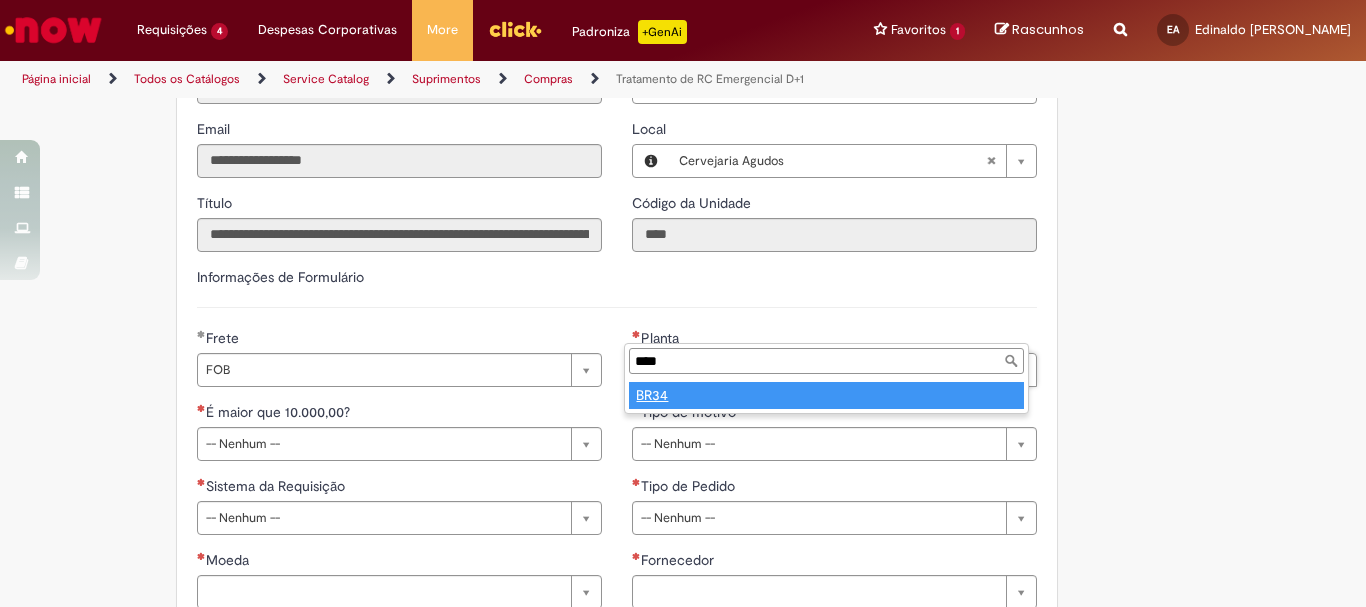 type on "****" 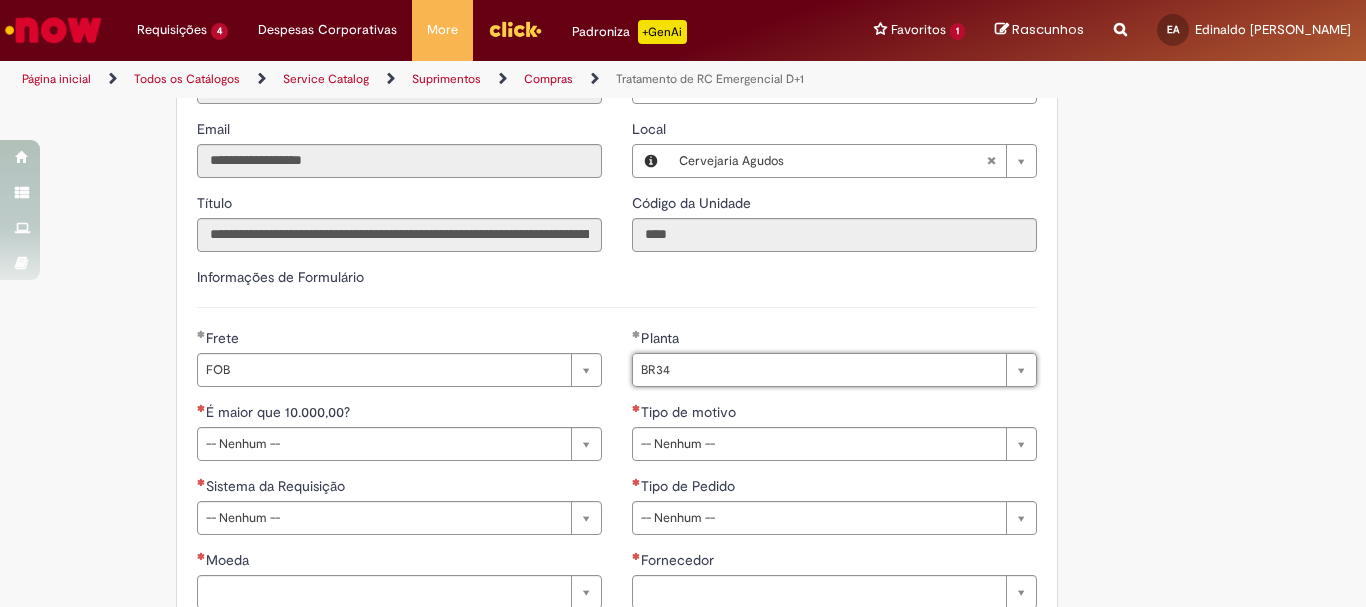 click on "Obrigatório orçamento anexo e validação da gerência/diretoria conforme descrição
Adicionar a Favoritos
Tratamento de RC Emergencial D+1
Solicitar tratamento de RC Emergencial - Risco de parada de linha, risco de segurança ou meio ambiente.
Esta oferta somente deverá ser utilizada nas seguintes situações:  risco de parada de linha, risco de segurança ou meio ambiente .
Atenção aos pontos abaixo:
Consultar se o material ou serviço estão em contrato, se sim, basta abrir uma RC e atrelar ao contrato para que o pedido seja gerado automaticamente.
Em caso de compra de material é necessário que o material seja entregue de forma imediata.
Para os casos de serviço, o mesmo deverá ser executado em no máximo em 3 dias.
É necessário anexar uma cotação válida e email de validação do GF ou do GPP da sua unidade.
**" at bounding box center (683, 349) 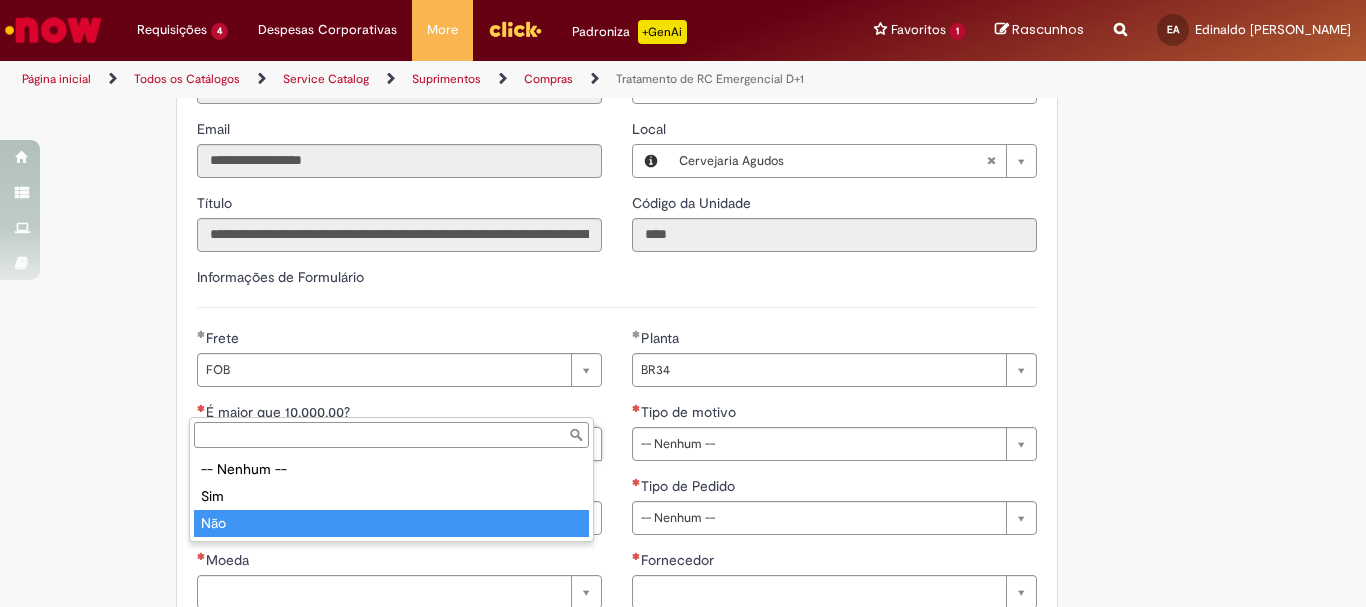 type on "***" 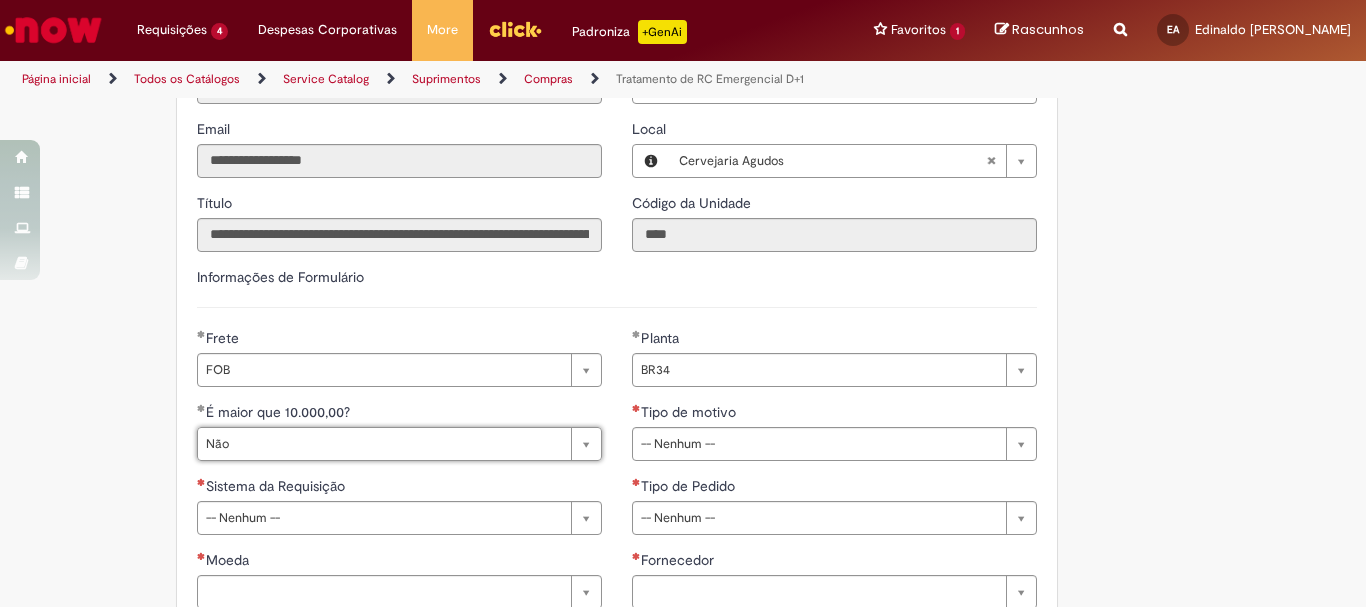 click on "Obrigatório orçamento anexo e validação da gerência/diretoria conforme descrição
Adicionar a Favoritos
Tratamento de RC Emergencial D+1
Solicitar tratamento de RC Emergencial - Risco de parada de linha, risco de segurança ou meio ambiente.
Esta oferta somente deverá ser utilizada nas seguintes situações:  risco de parada de linha, risco de segurança ou meio ambiente .
Atenção aos pontos abaixo:
Consultar se o material ou serviço estão em contrato, se sim, basta abrir uma RC e atrelar ao contrato para que o pedido seja gerado automaticamente.
Em caso de compra de material é necessário que o material seja entregue de forma imediata.
Para os casos de serviço, o mesmo deverá ser executado em no máximo em 3 dias.
É necessário anexar uma cotação válida e email de validação do GF ou do GPP da sua unidade.
**" at bounding box center (683, 349) 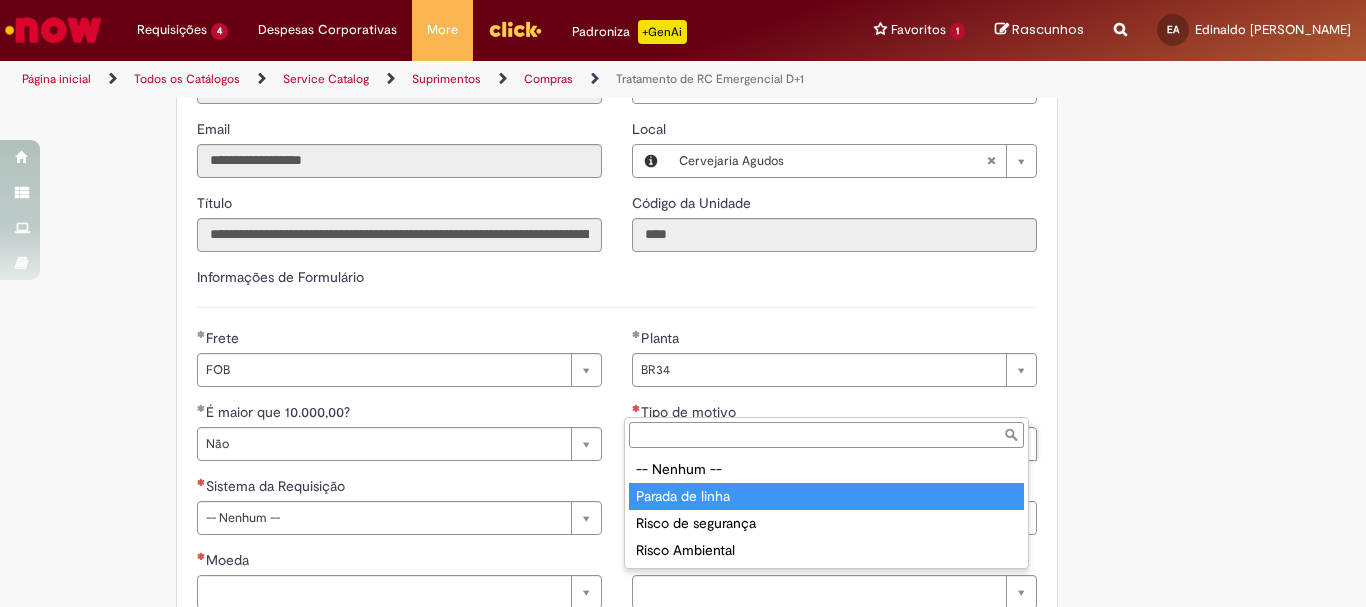 type on "**********" 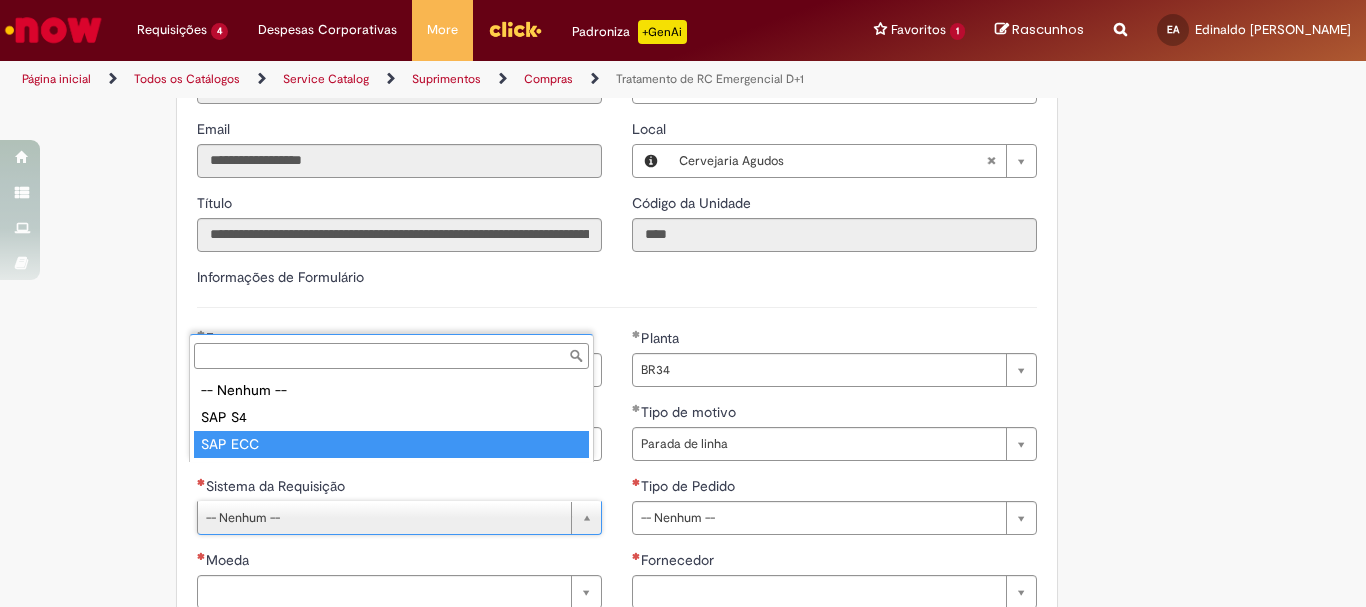 type on "*******" 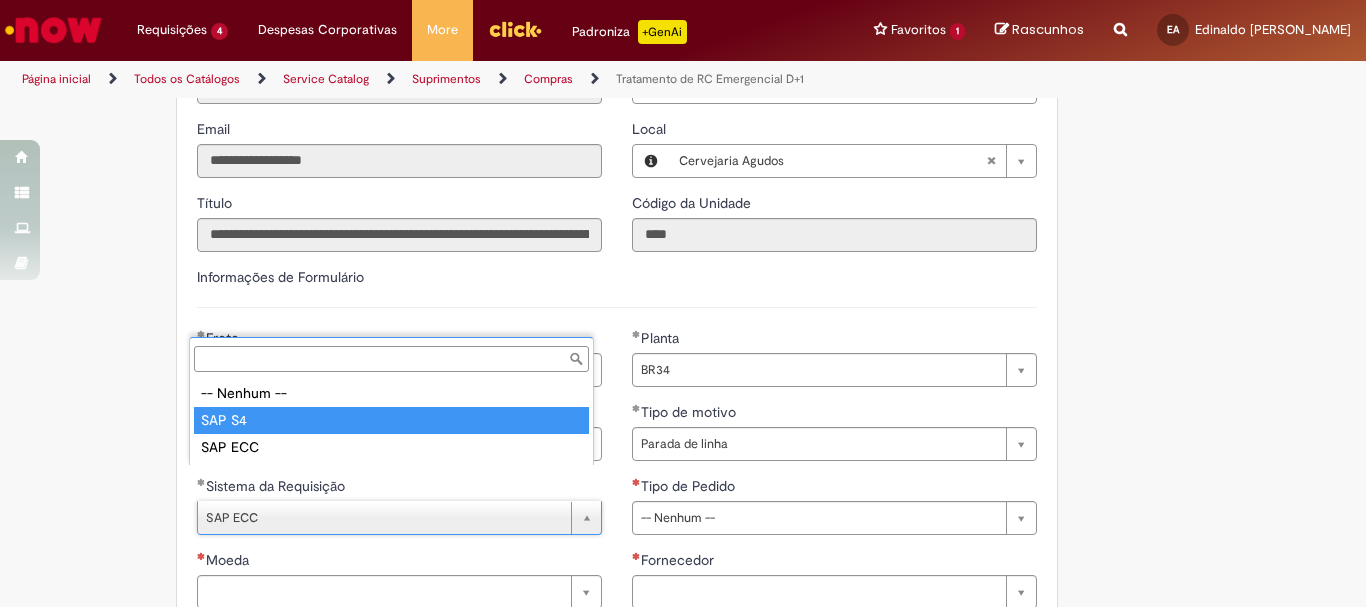 type on "******" 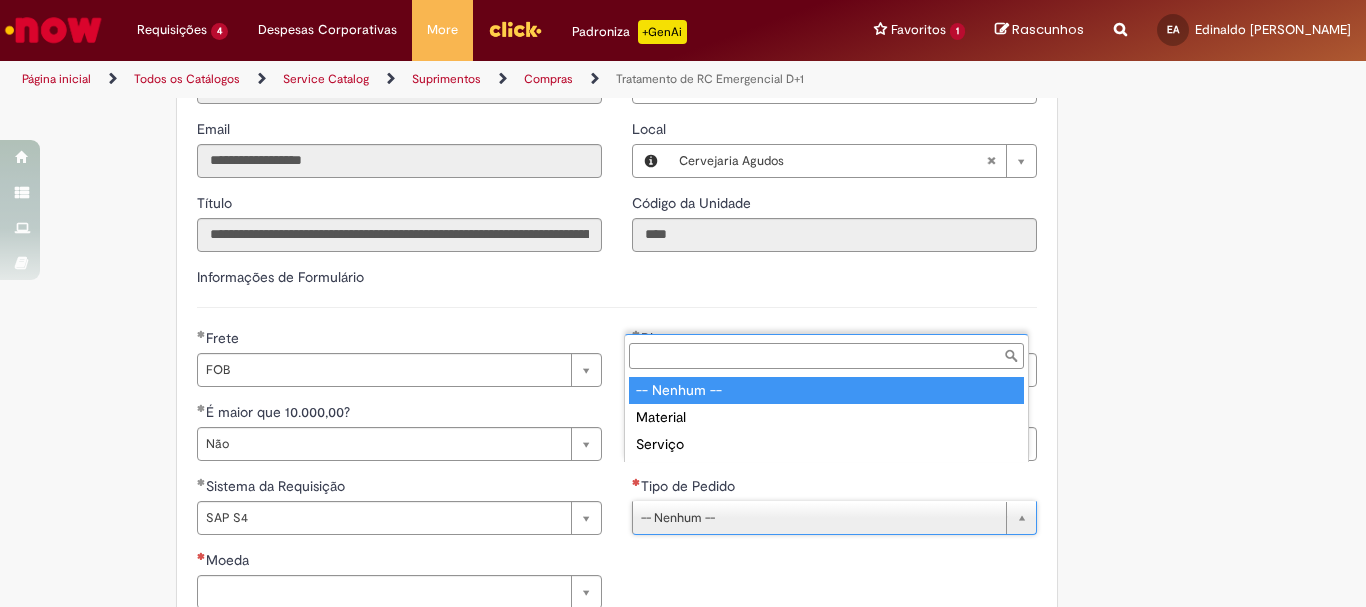 scroll, scrollTop: 0, scrollLeft: 0, axis: both 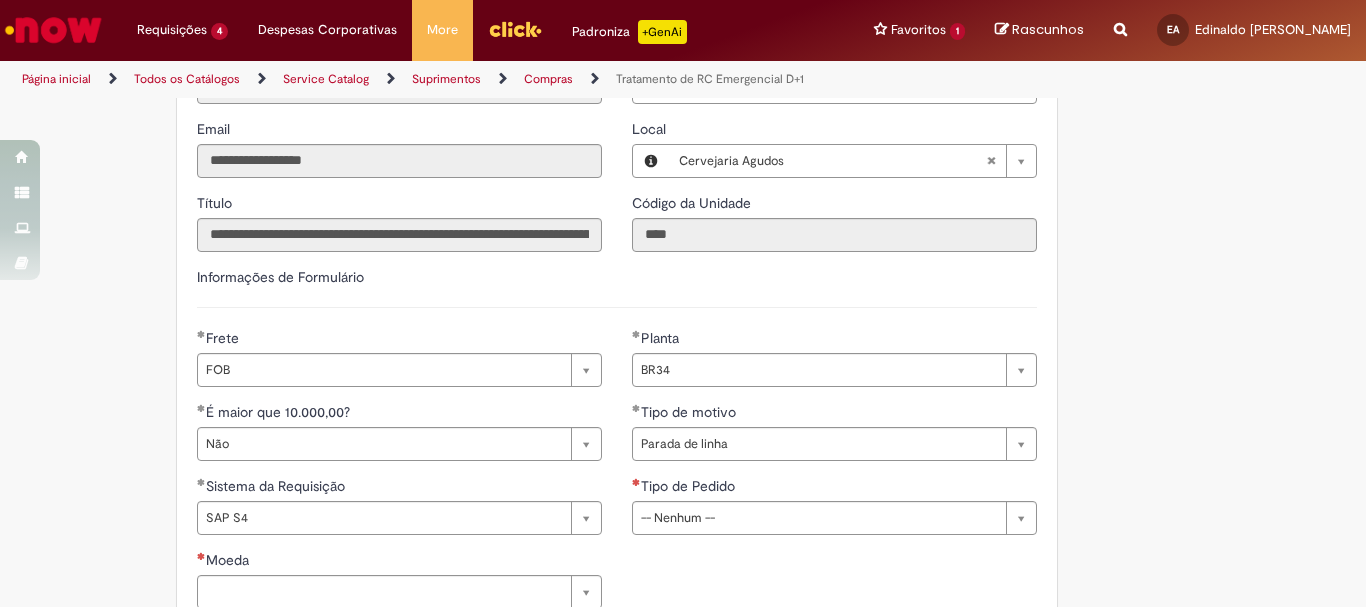 click on "Obrigatório orçamento anexo e validação da gerência/diretoria conforme descrição
Adicionar a Favoritos
Tratamento de RC Emergencial D+1
Solicitar tratamento de RC Emergencial - Risco de parada de linha, risco de segurança ou meio ambiente.
Esta oferta somente deverá ser utilizada nas seguintes situações:  risco de parada de linha, risco de segurança ou meio ambiente .
Atenção aos pontos abaixo:
Consultar se o material ou serviço estão em contrato, se sim, basta abrir uma RC e atrelar ao contrato para que o pedido seja gerado automaticamente.
Em caso de compra de material é necessário que o material seja entregue de forma imediata.
Para os casos de serviço, o mesmo deverá ser executado em no máximo em 3 dias.
É necessário anexar uma cotação válida e email de validação do GF ou do GPP da sua unidade.
**" at bounding box center (683, 386) 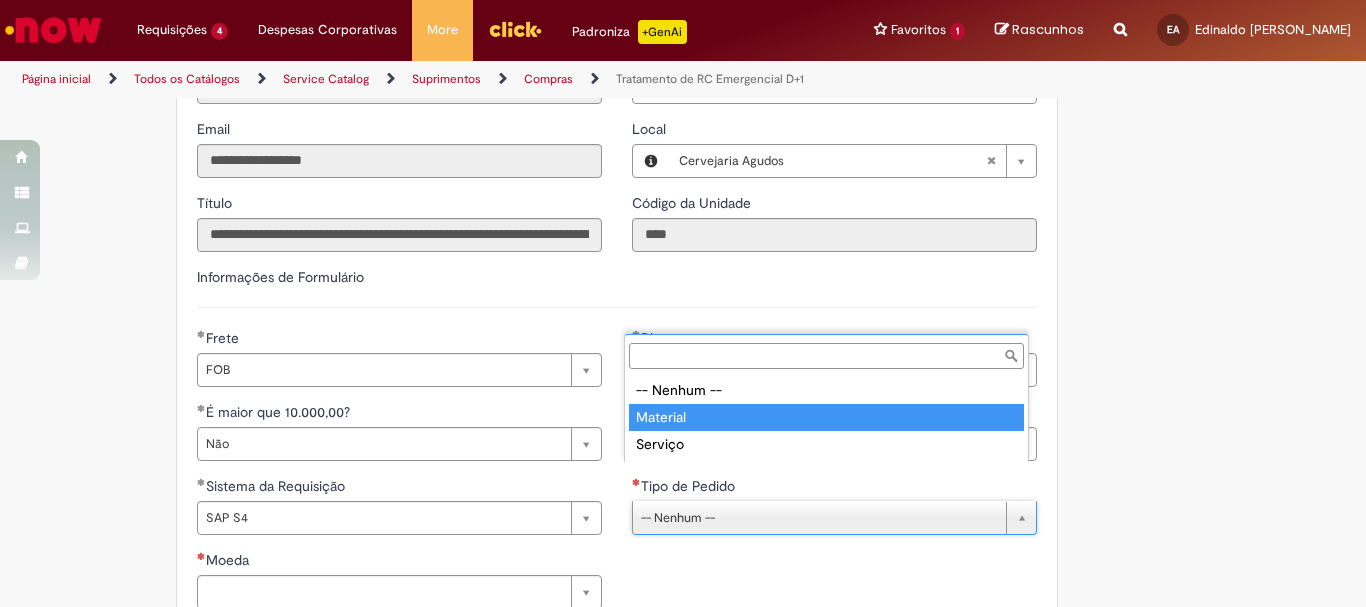 type on "********" 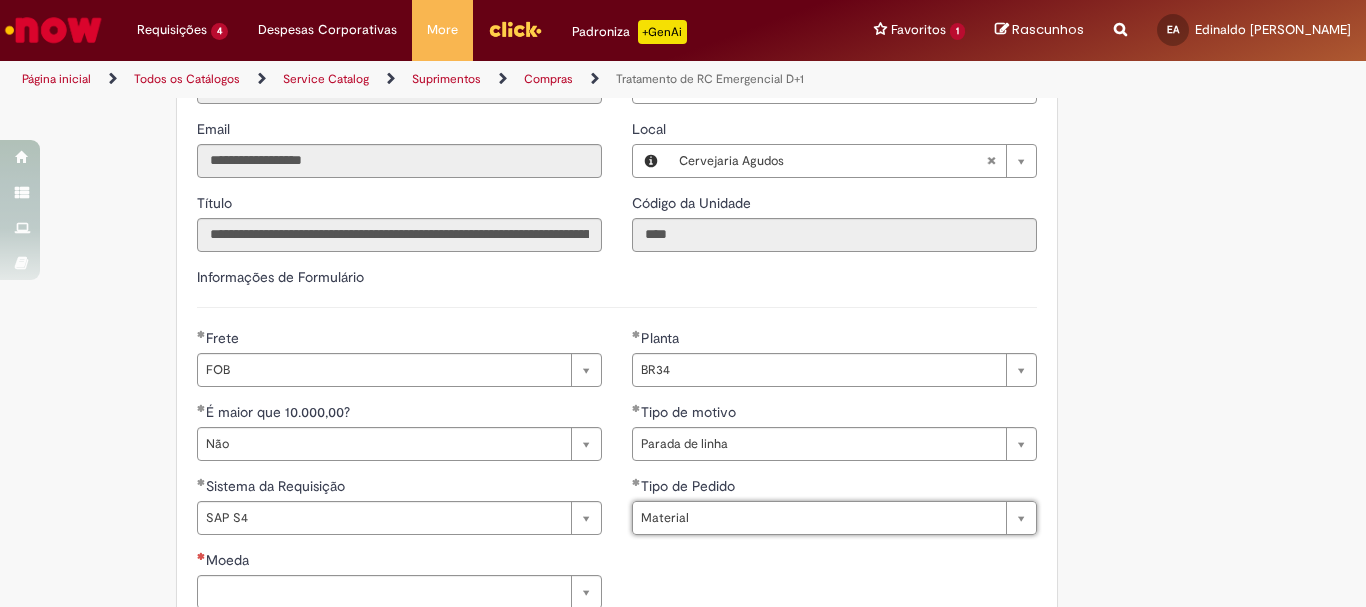 click on "Obrigatório orçamento anexo e validação da gerência/diretoria conforme descrição
Adicionar a Favoritos
Tratamento de RC Emergencial D+1
Solicitar tratamento de RC Emergencial - Risco de parada de linha, risco de segurança ou meio ambiente.
Esta oferta somente deverá ser utilizada nas seguintes situações:  risco de parada de linha, risco de segurança ou meio ambiente .
Atenção aos pontos abaixo:
Consultar se o material ou serviço estão em contrato, se sim, basta abrir uma RC e atrelar ao contrato para que o pedido seja gerado automaticamente.
Em caso de compra de material é necessário que o material seja entregue de forma imediata.
Para os casos de serviço, o mesmo deverá ser executado em no máximo em 3 dias.
É necessário anexar uma cotação válida e email de validação do GF ou do GPP da sua unidade.
**" at bounding box center (683, 459) 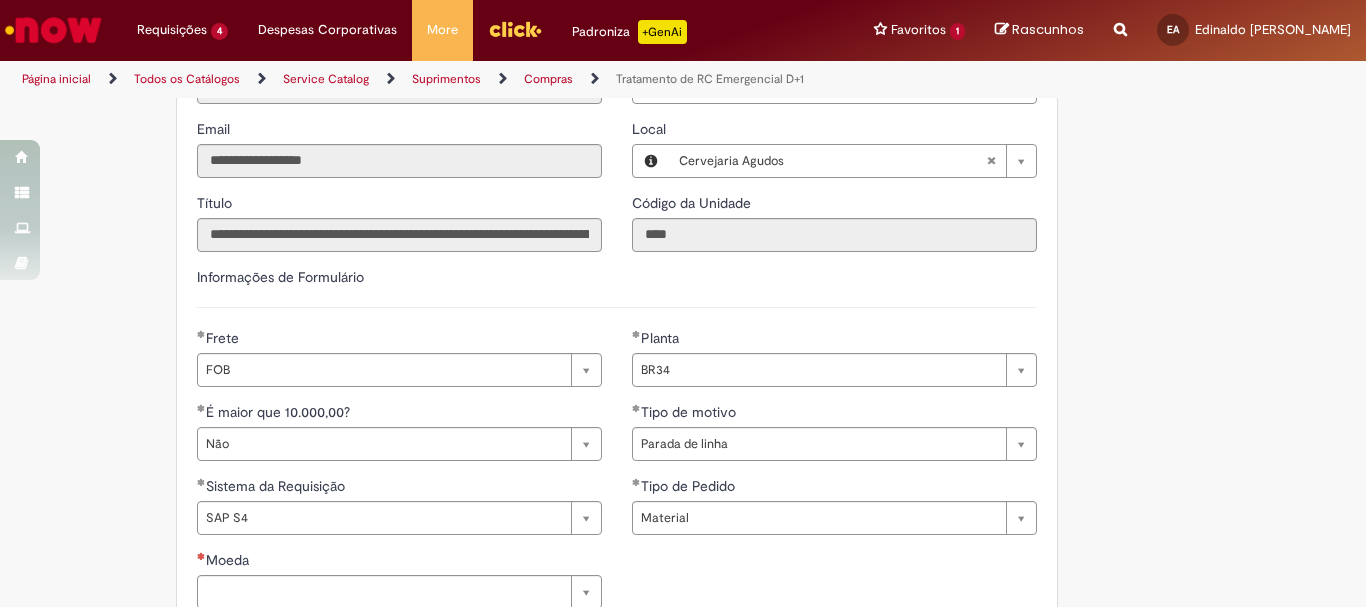 scroll, scrollTop: 900, scrollLeft: 0, axis: vertical 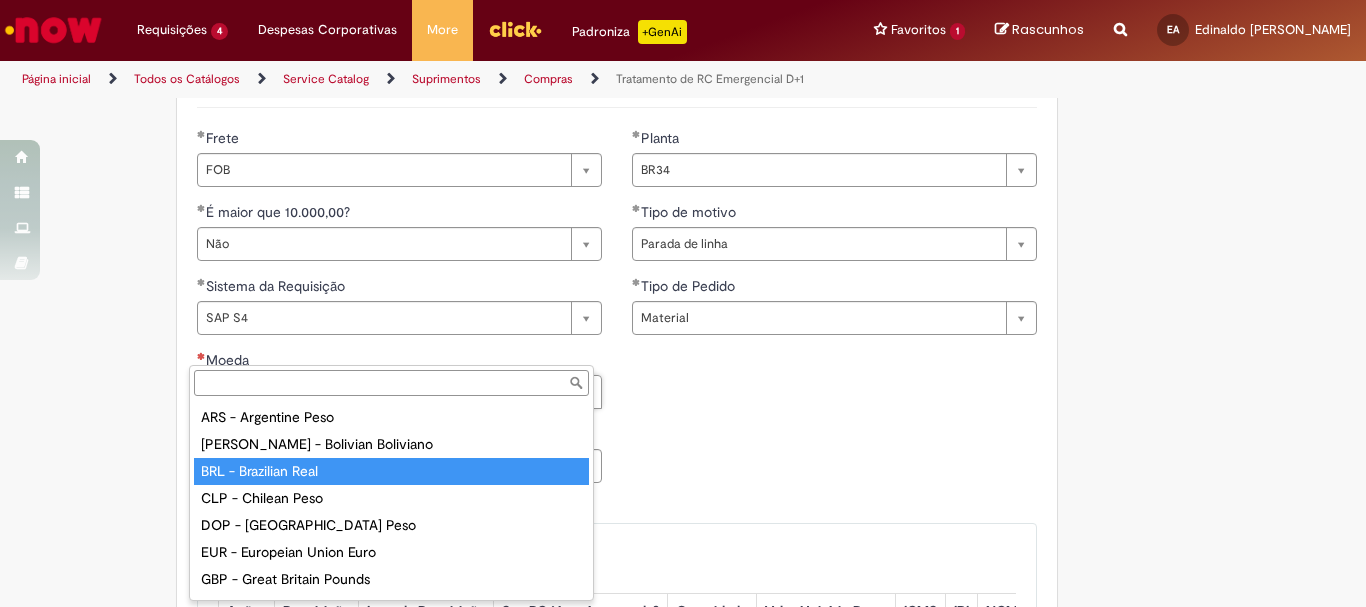 type on "**********" 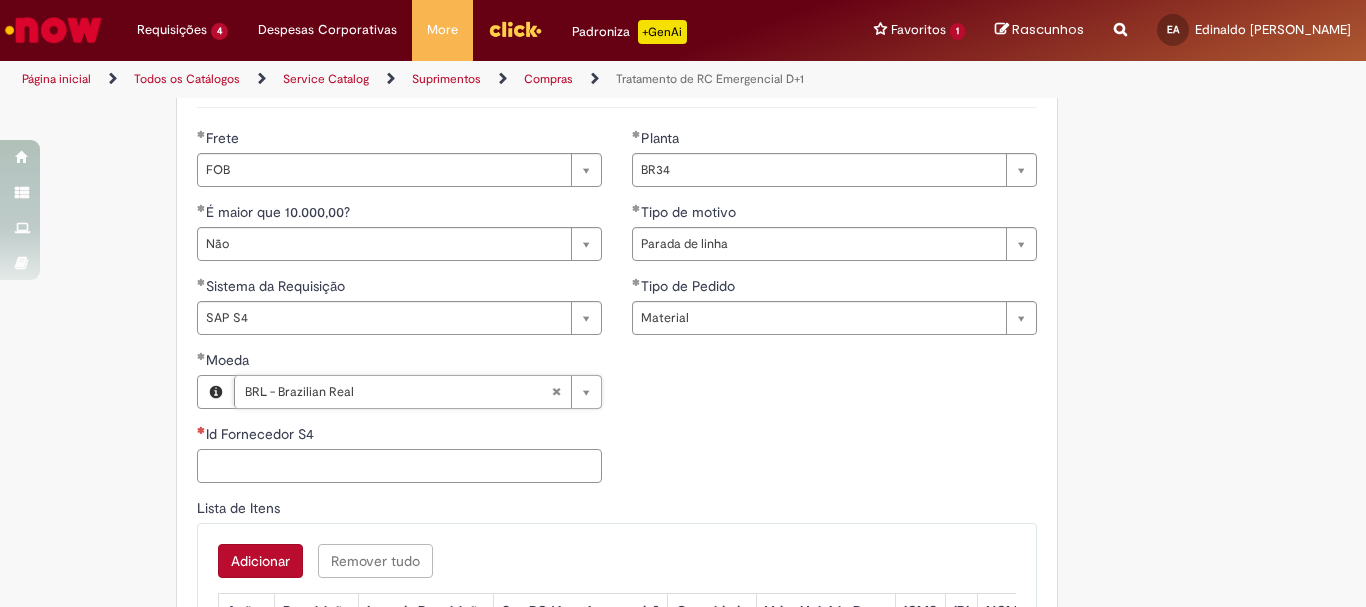 click on "Id Fornecedor S4" at bounding box center [399, 466] 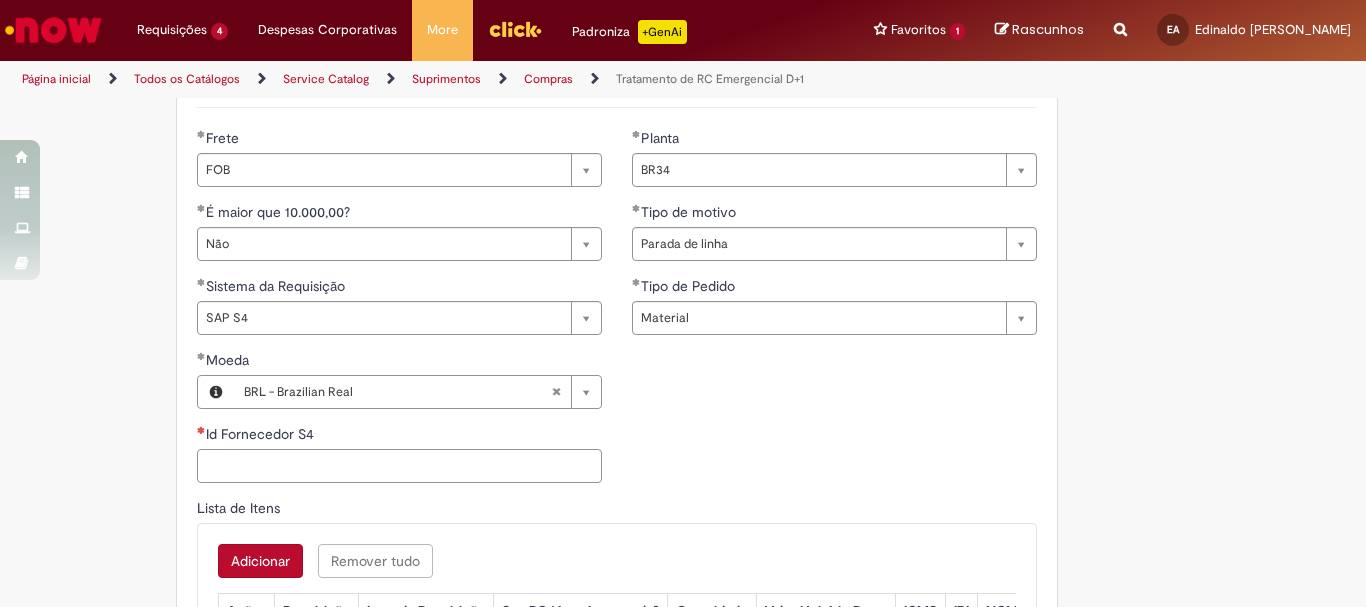 paste on "******" 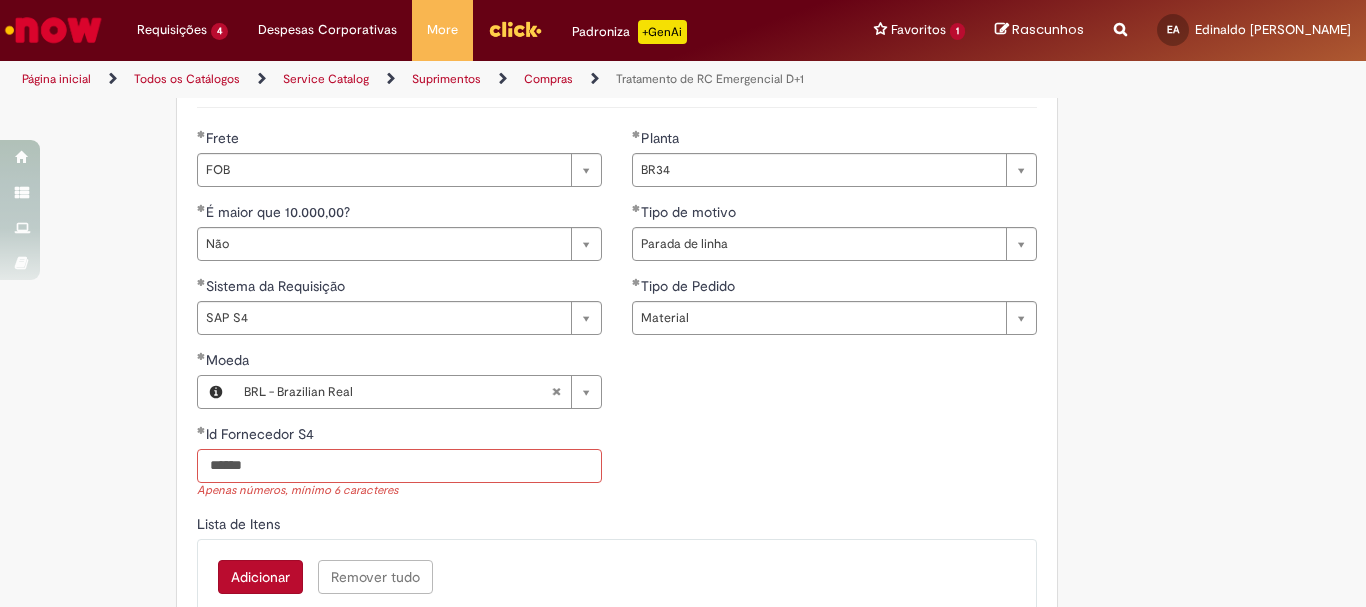 click on "******" at bounding box center [399, 466] 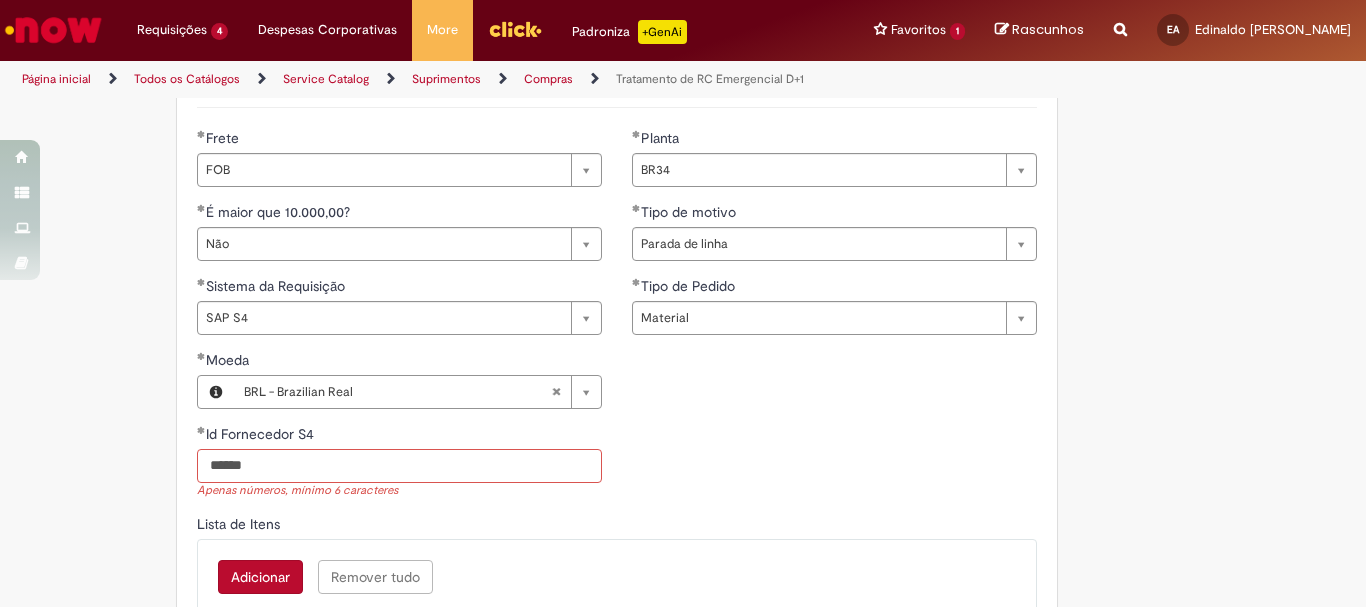 scroll, scrollTop: 1100, scrollLeft: 0, axis: vertical 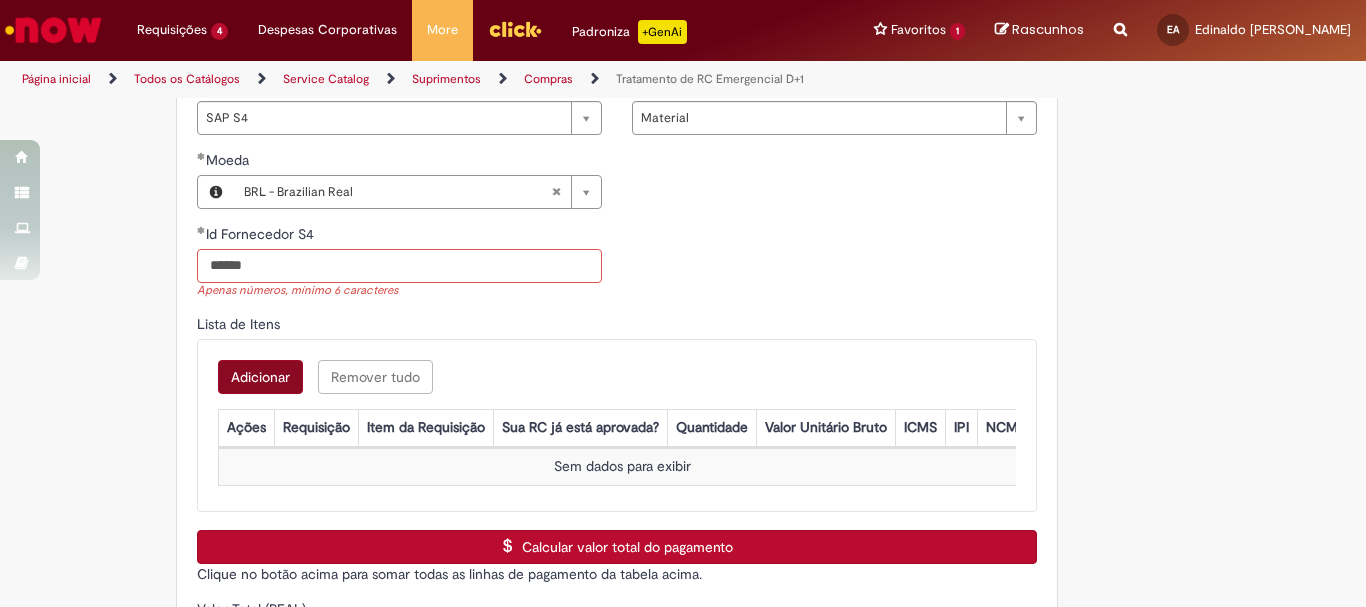 type on "******" 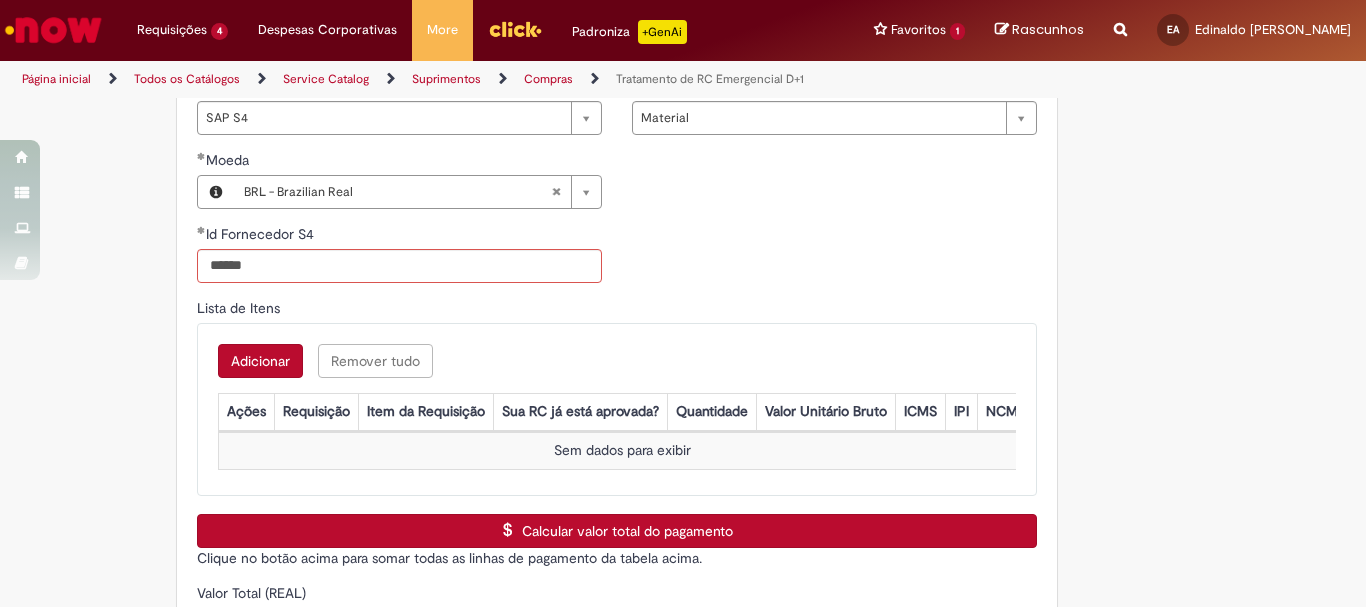 click on "Adicionar Remover tudo Lista de Itens Ações Requisição Item da Requisição Sua RC [PERSON_NAME] está aprovada? Quantidade Valor Unitário Bruto ICMS IPI NCM Sem dados para exibir" at bounding box center (617, 409) 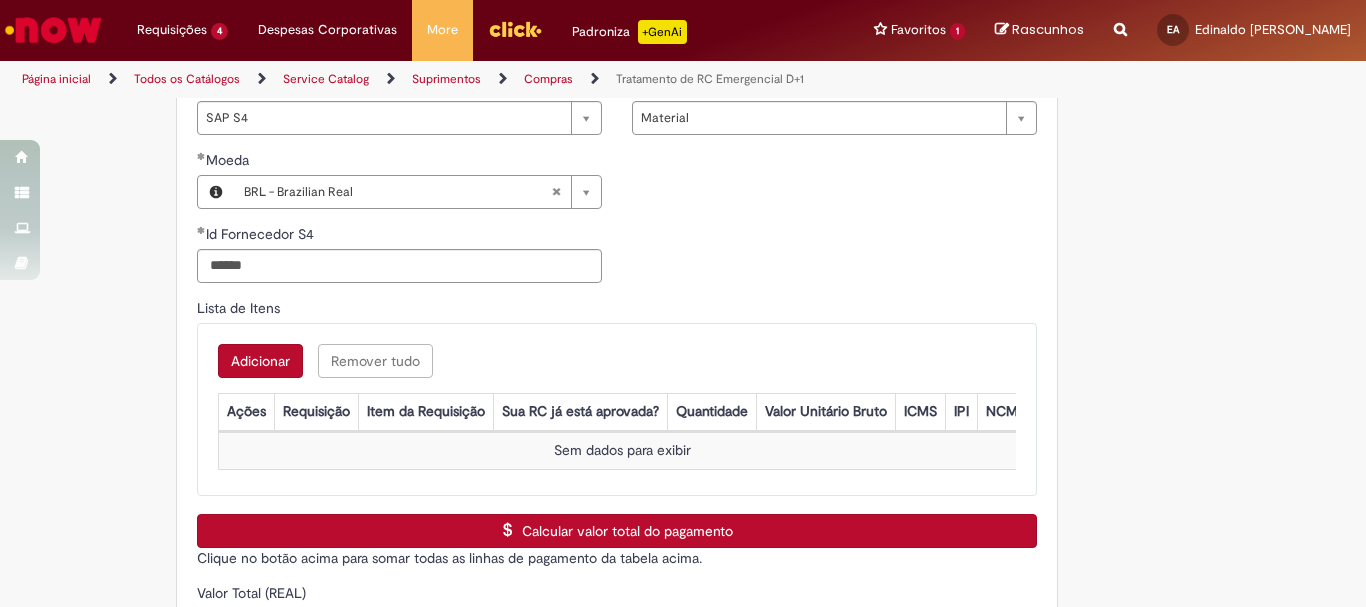 click on "Adicionar" at bounding box center (260, 361) 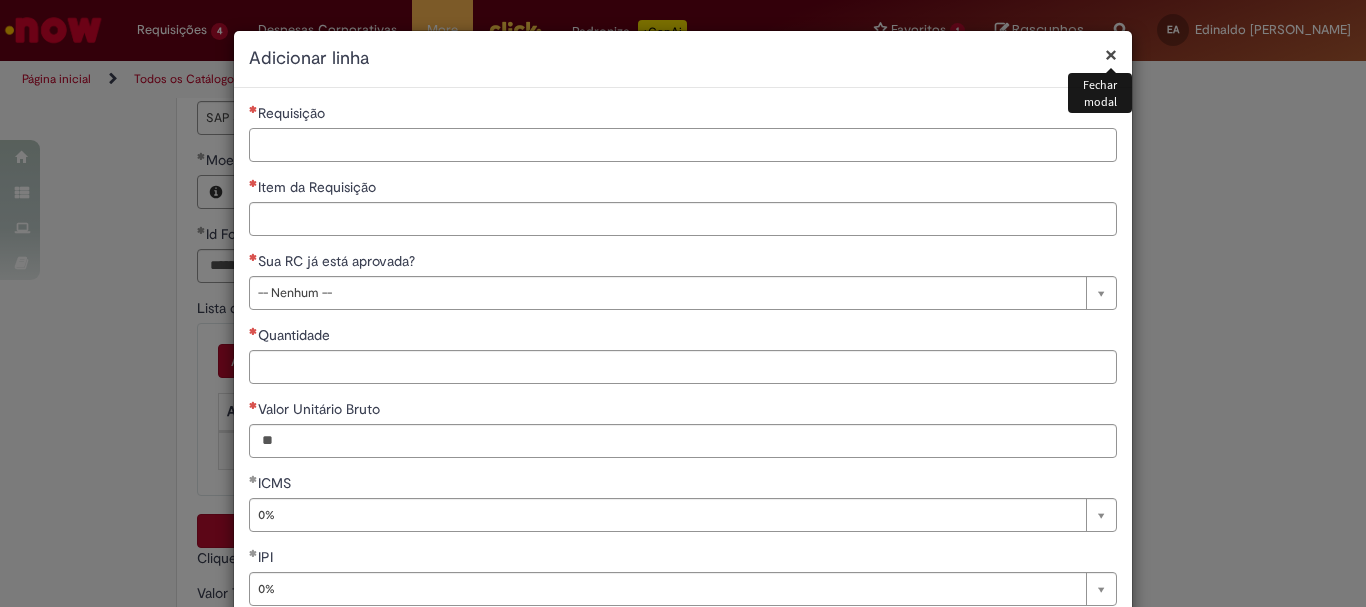 click on "Requisição" at bounding box center [683, 145] 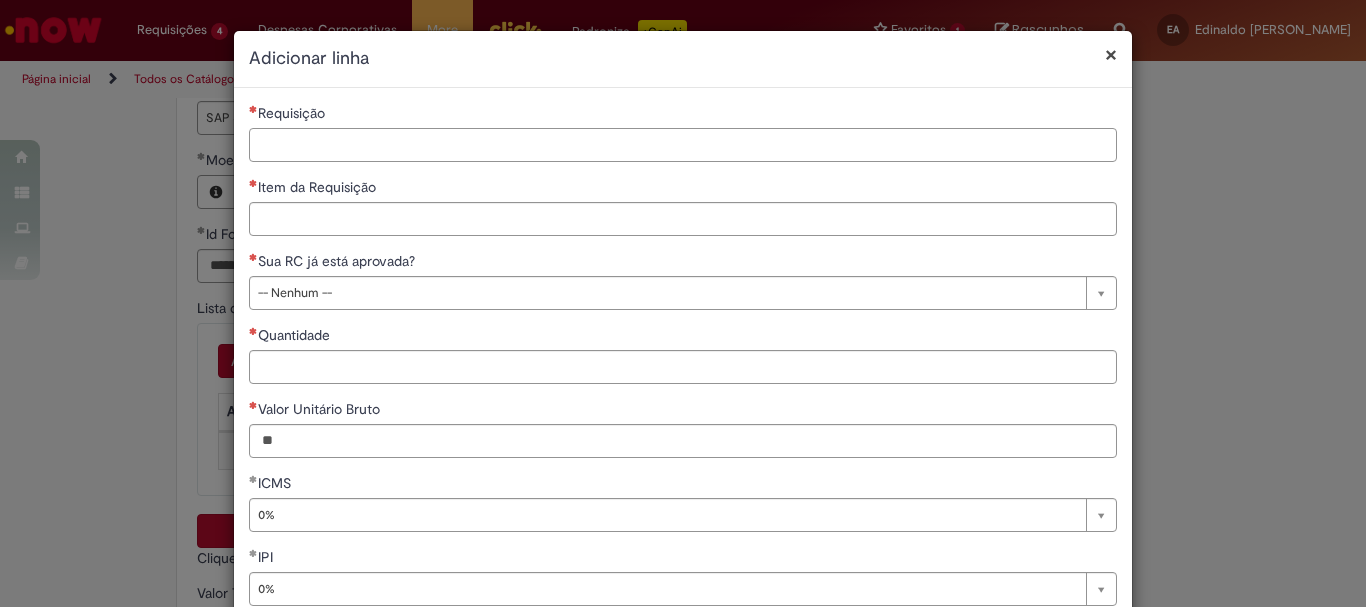 paste on "**********" 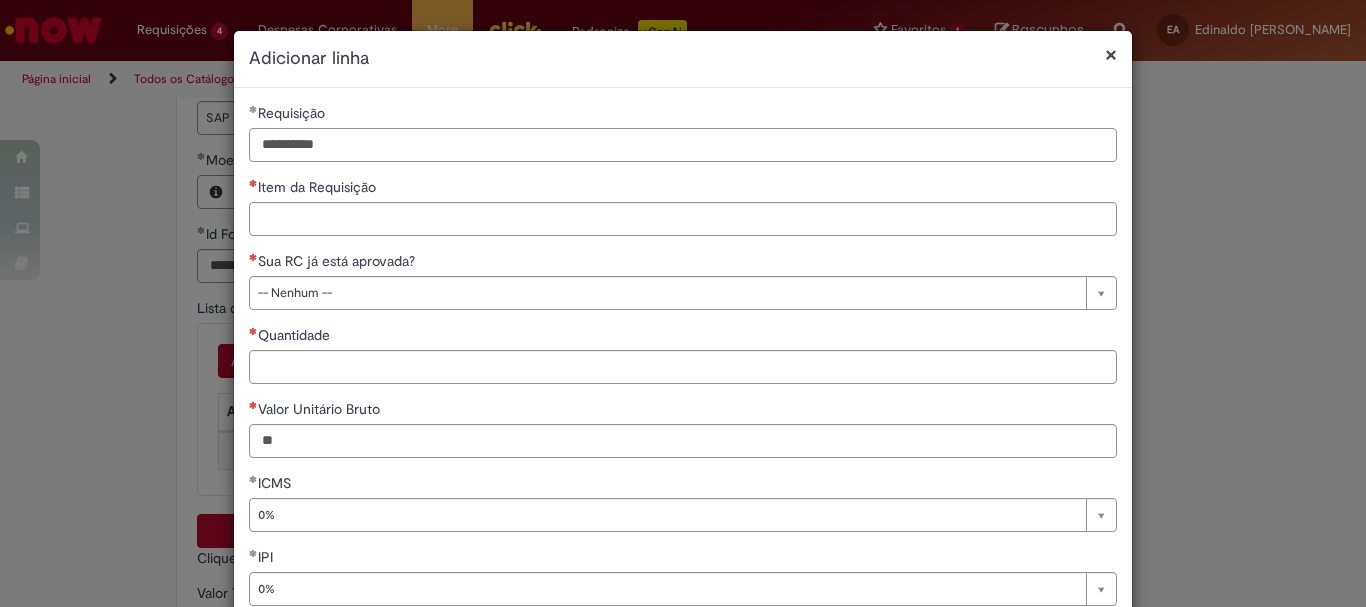 type on "**********" 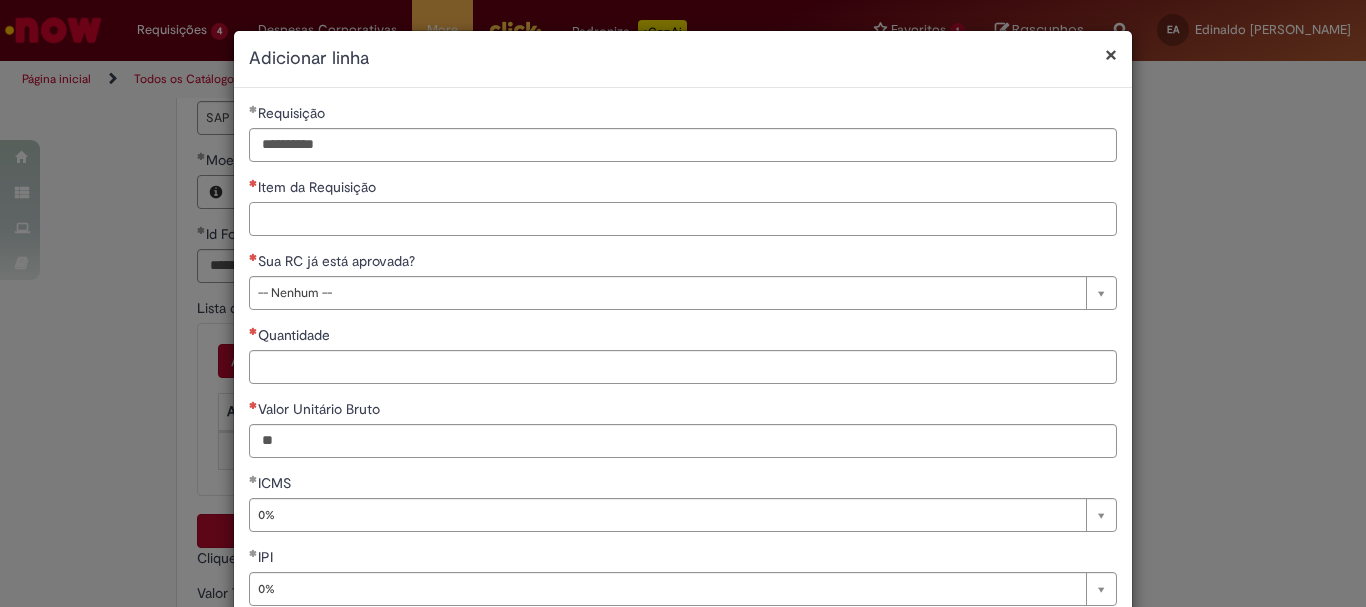 click on "Item da Requisição" at bounding box center [683, 219] 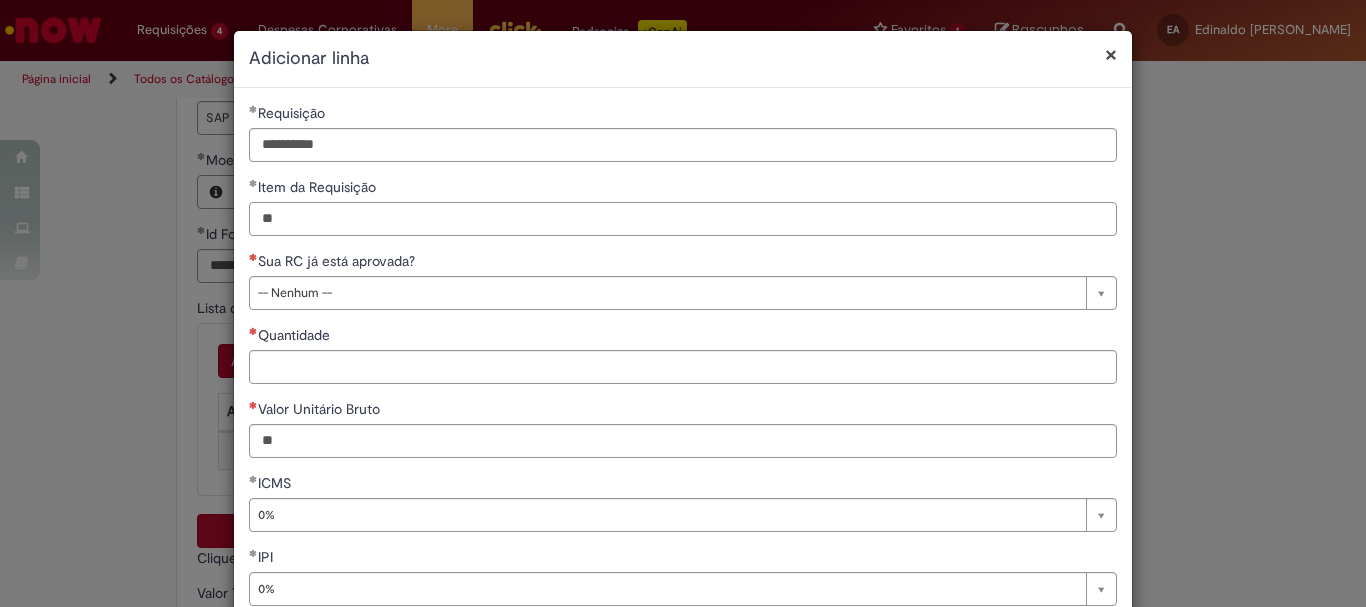 type on "**" 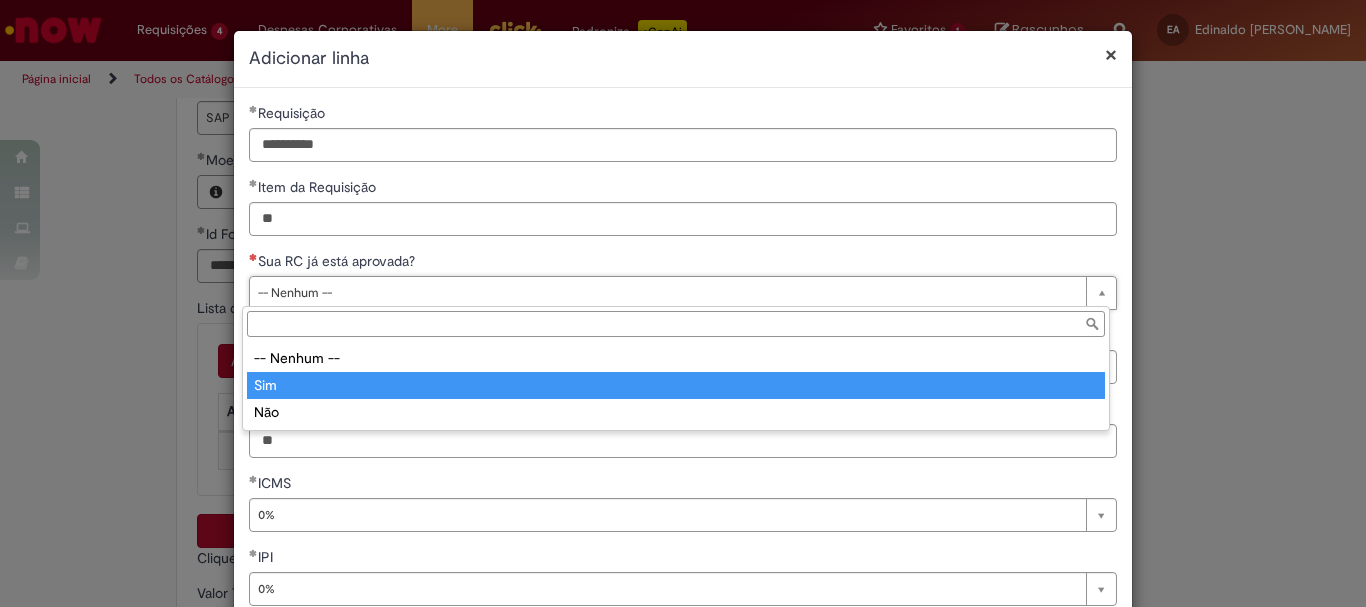 drag, startPoint x: 285, startPoint y: 372, endPoint x: 294, endPoint y: 362, distance: 13.453624 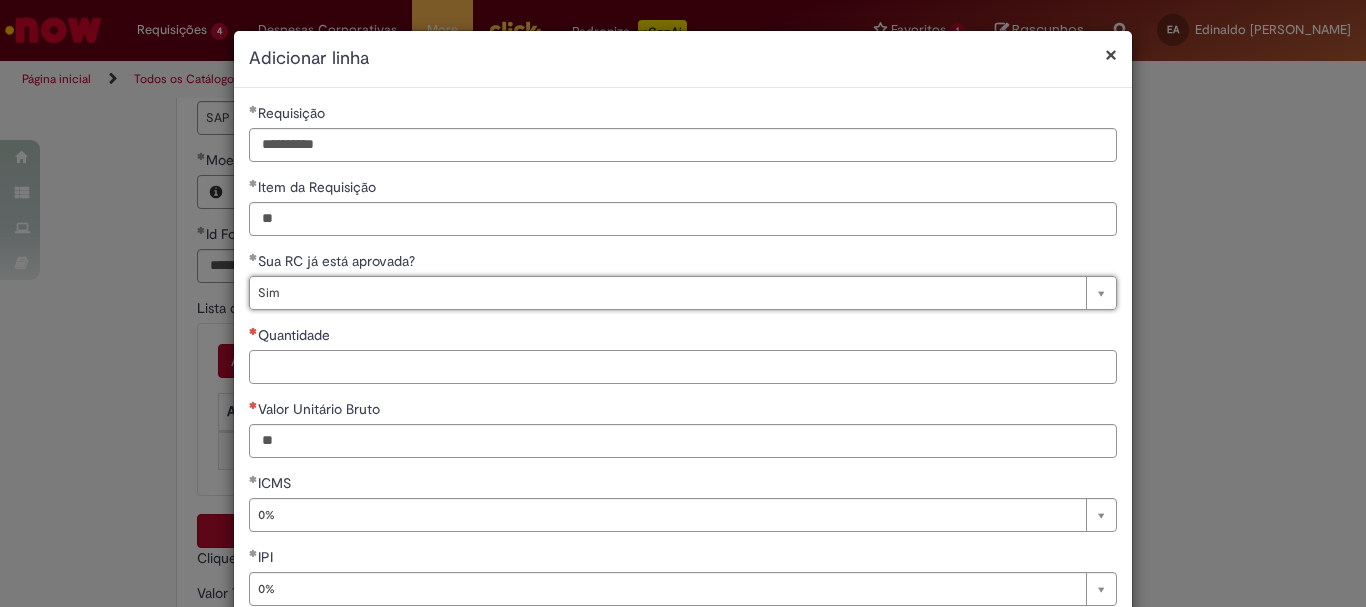 click on "Quantidade" at bounding box center (683, 367) 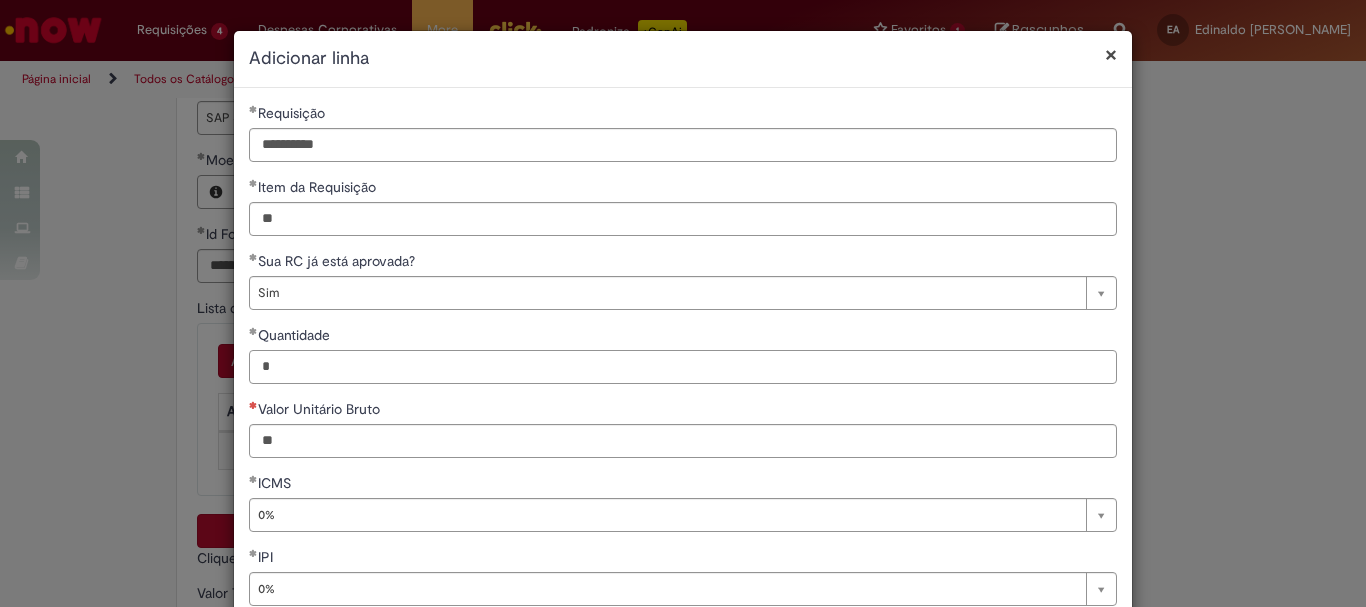 type on "*" 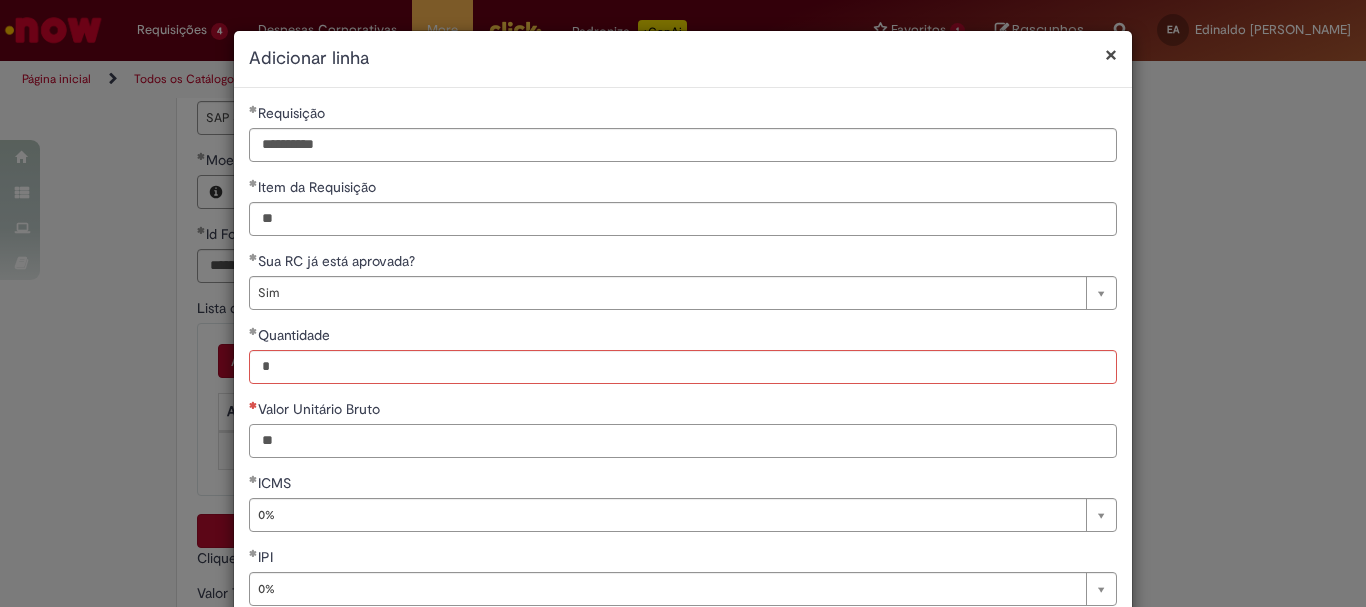 click on "Valor Unitário Bruto" at bounding box center [683, 441] 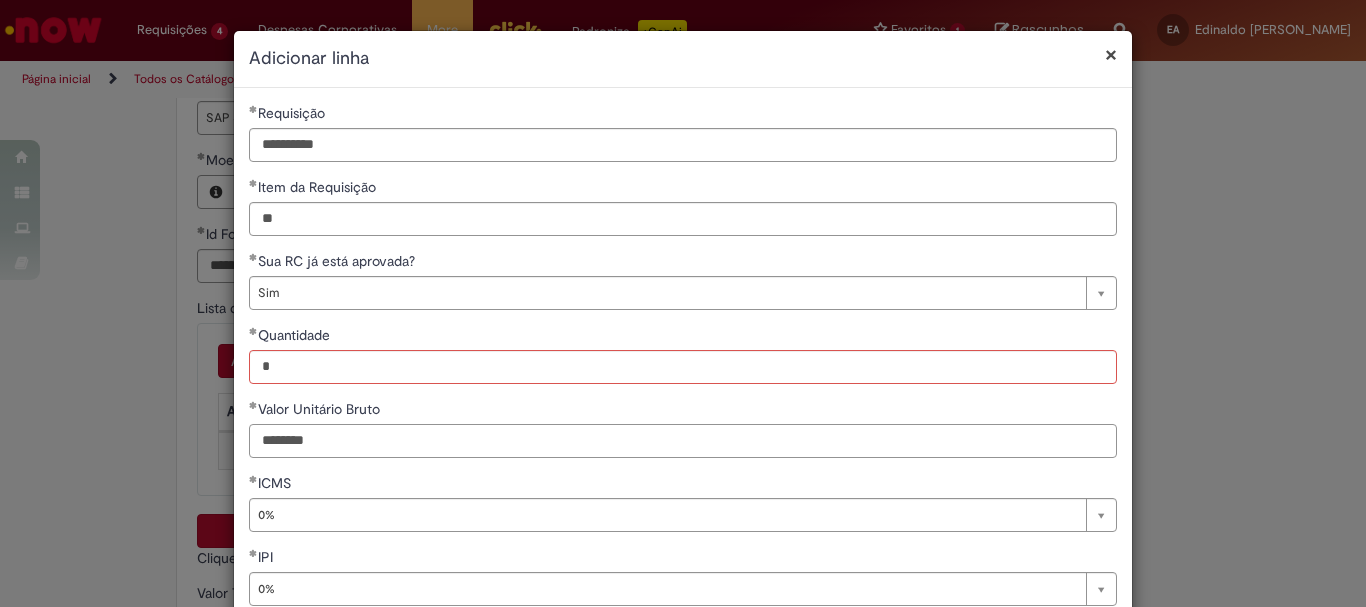 type on "********" 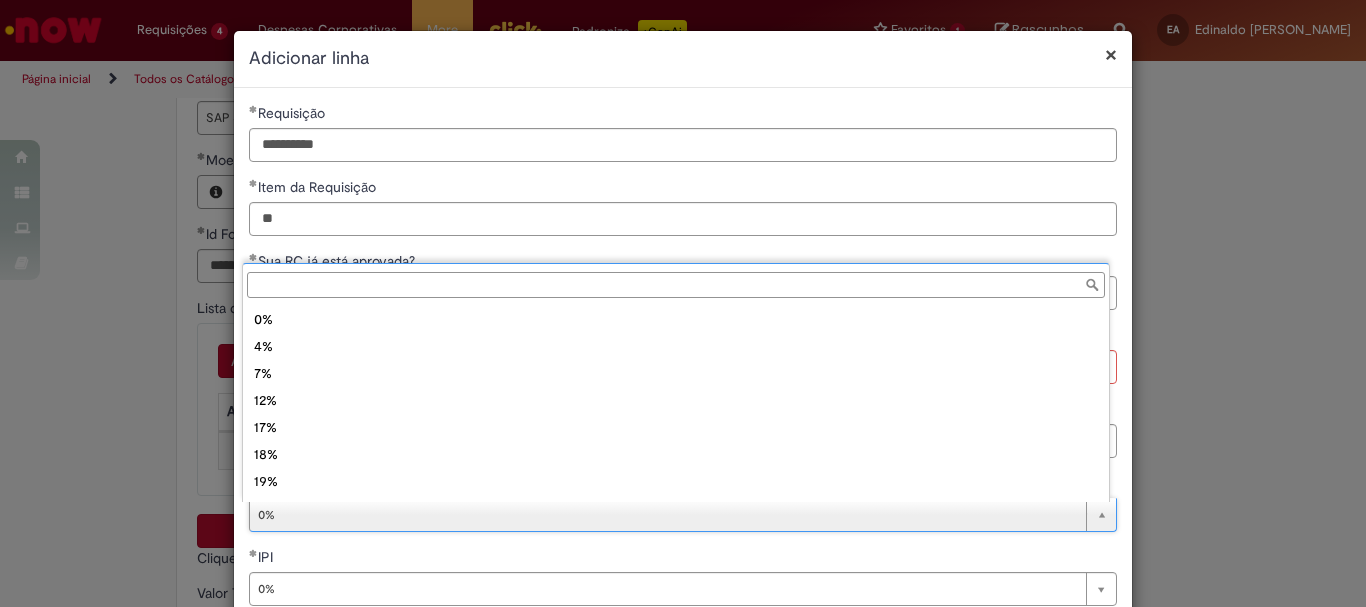 type on "**" 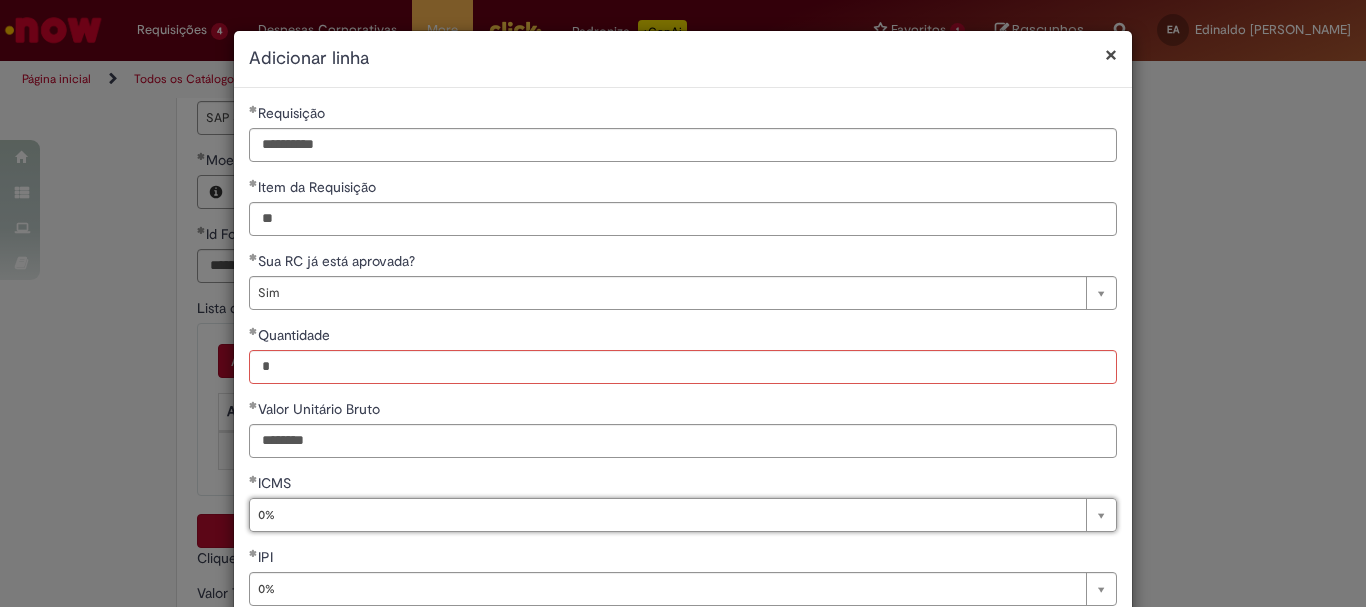 scroll, scrollTop: 0, scrollLeft: 17, axis: horizontal 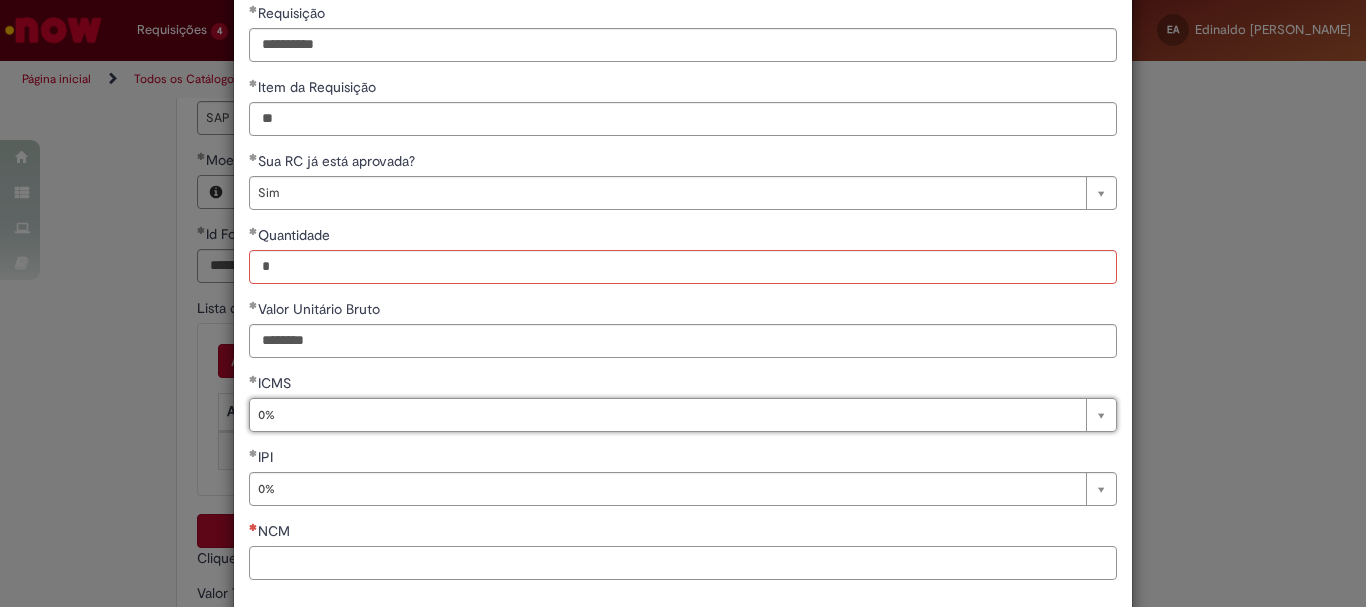click on "NCM" at bounding box center [683, 563] 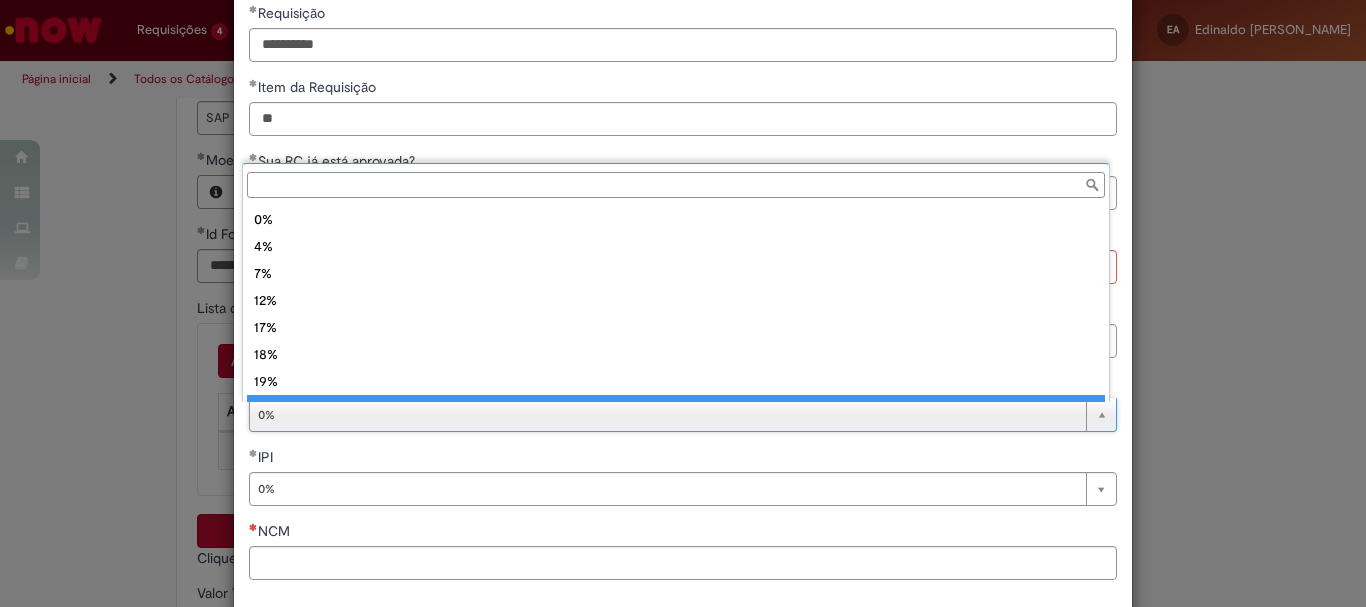 scroll, scrollTop: 16, scrollLeft: 0, axis: vertical 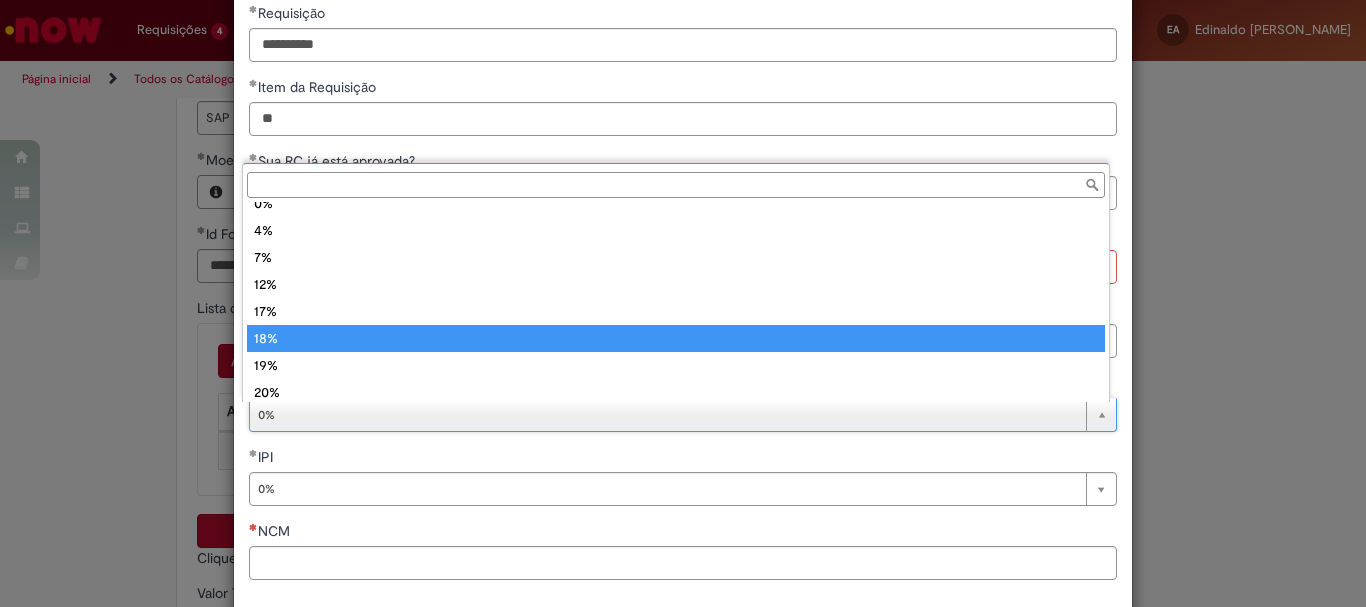 type on "***" 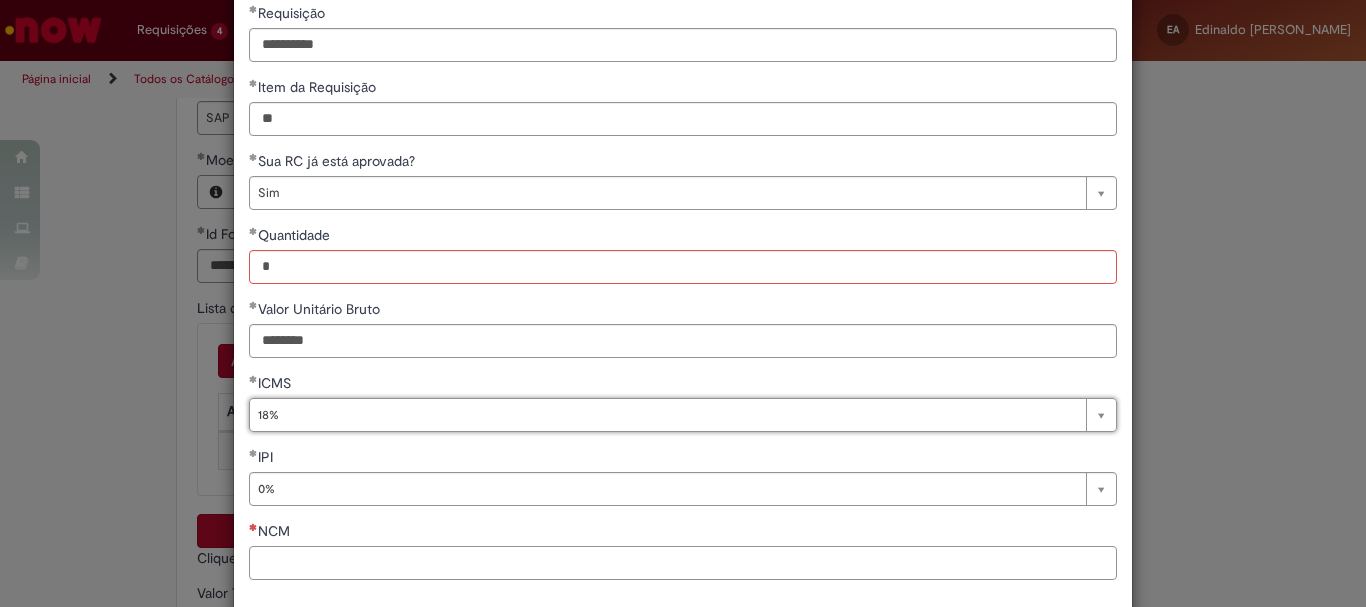 scroll, scrollTop: 0, scrollLeft: 0, axis: both 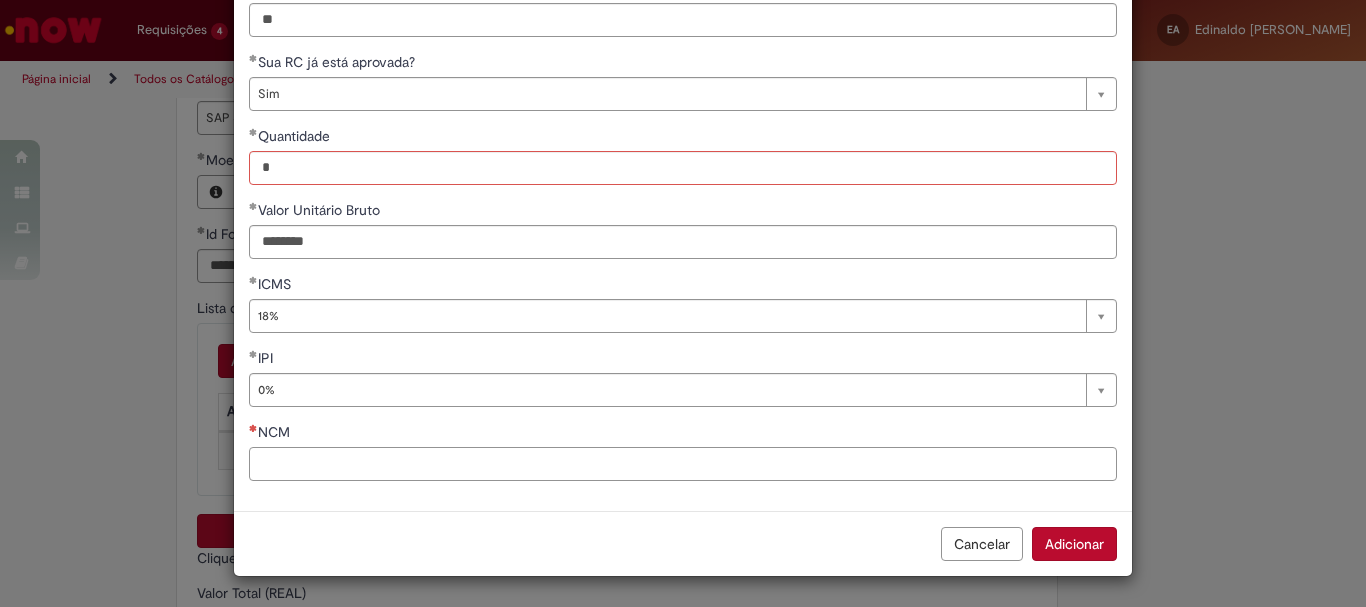 click on "NCM" at bounding box center (683, 464) 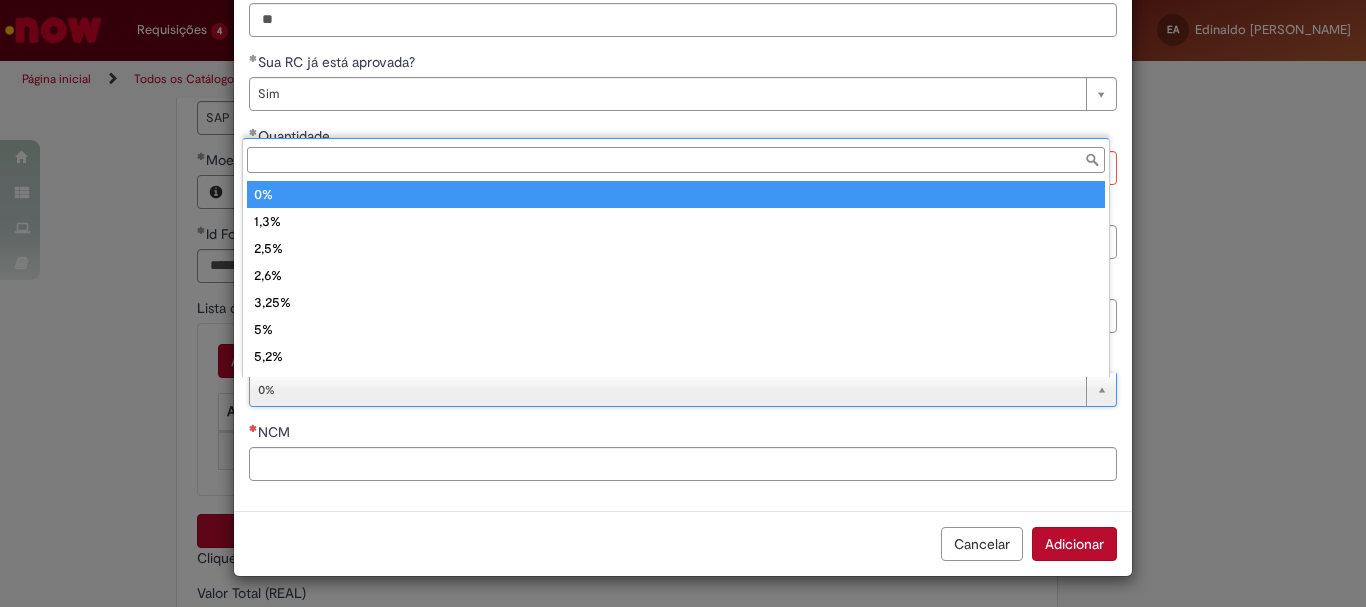 type on "**" 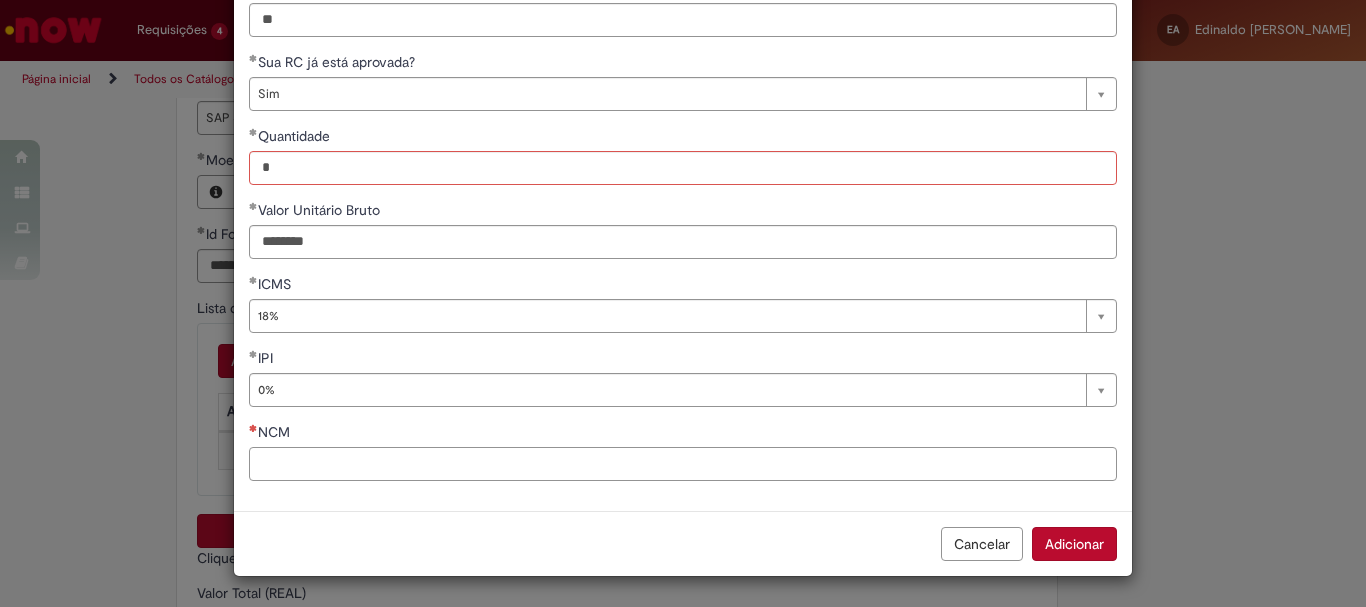 scroll, scrollTop: 0, scrollLeft: 0, axis: both 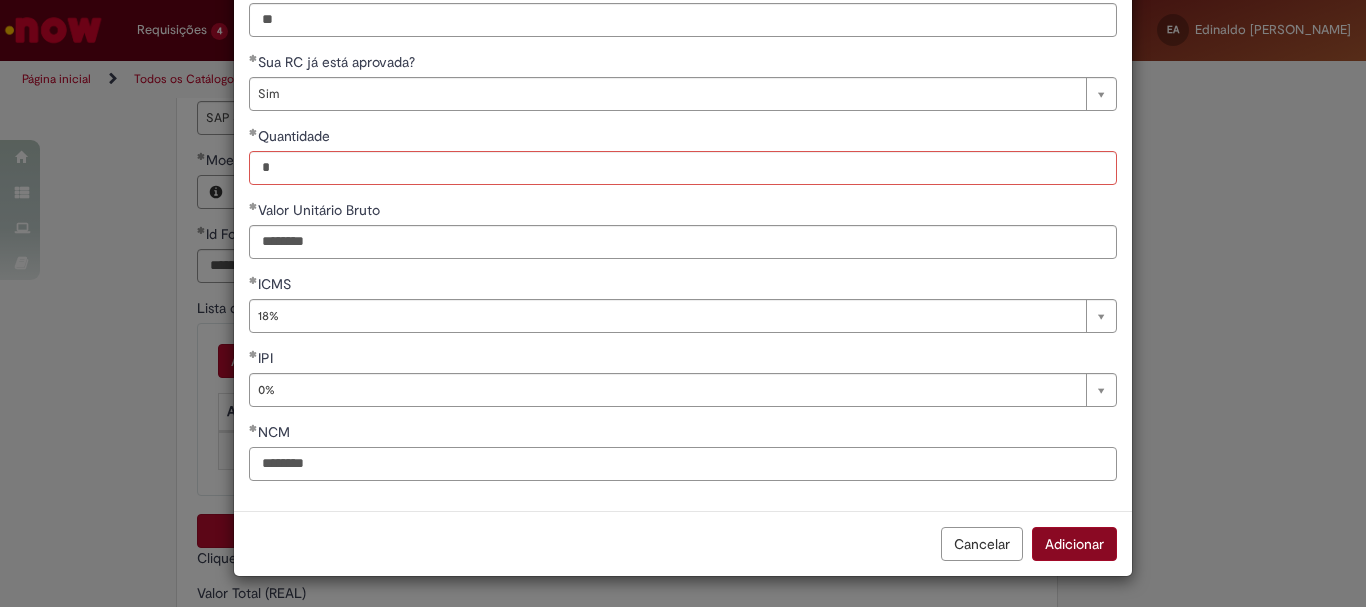 type on "********" 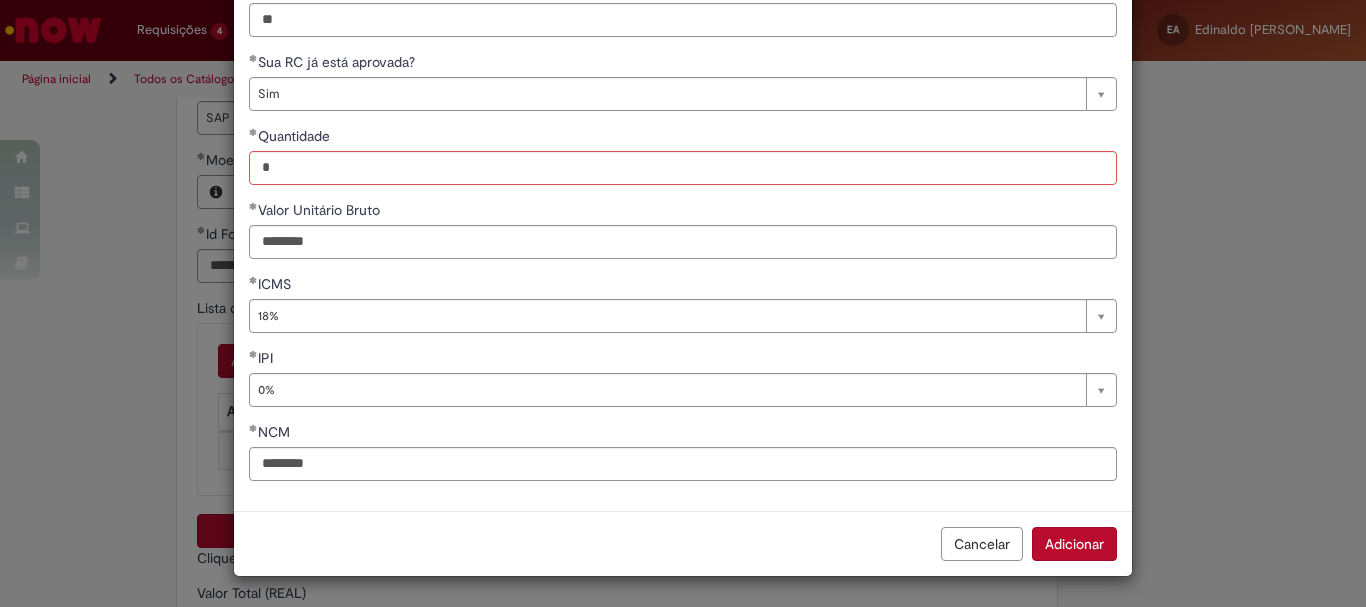 click on "Adicionar" at bounding box center [1074, 544] 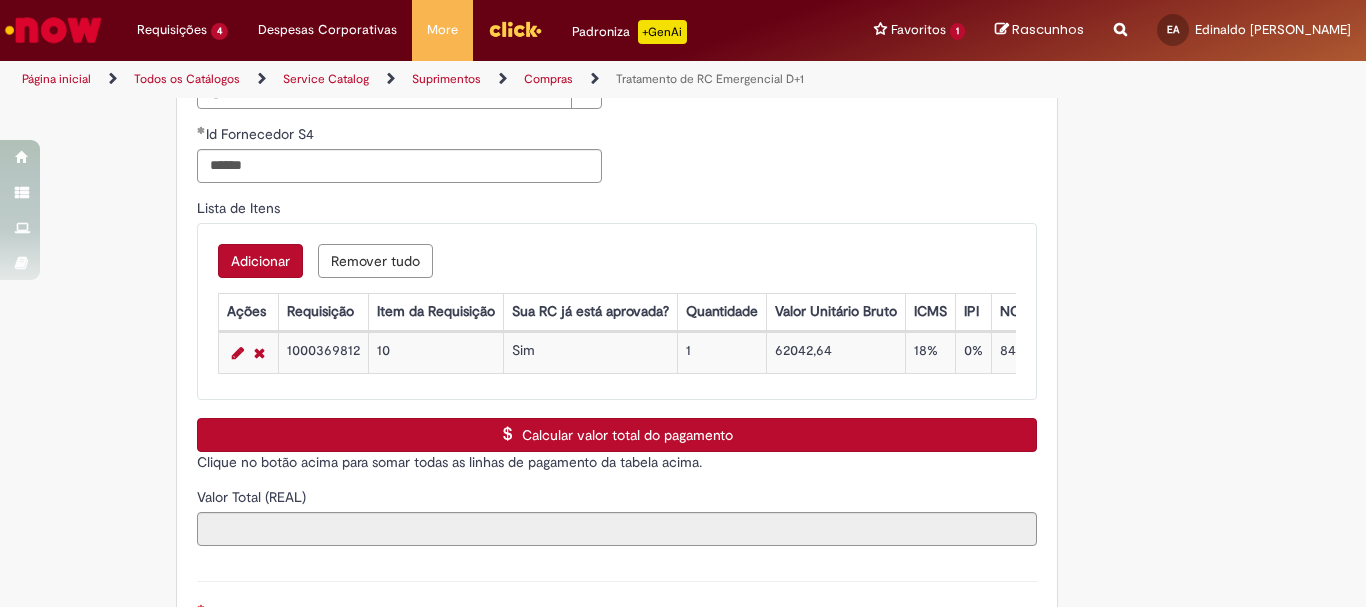 scroll, scrollTop: 1300, scrollLeft: 0, axis: vertical 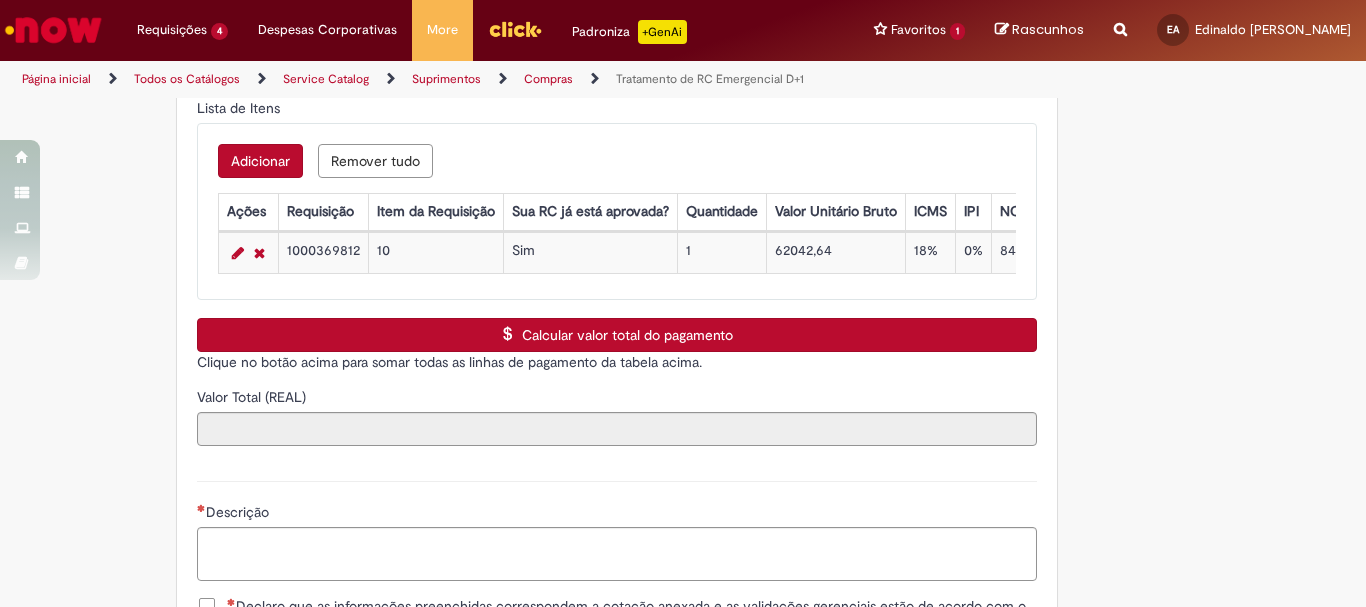 click on "Calcular valor total do pagamento" at bounding box center (617, 335) 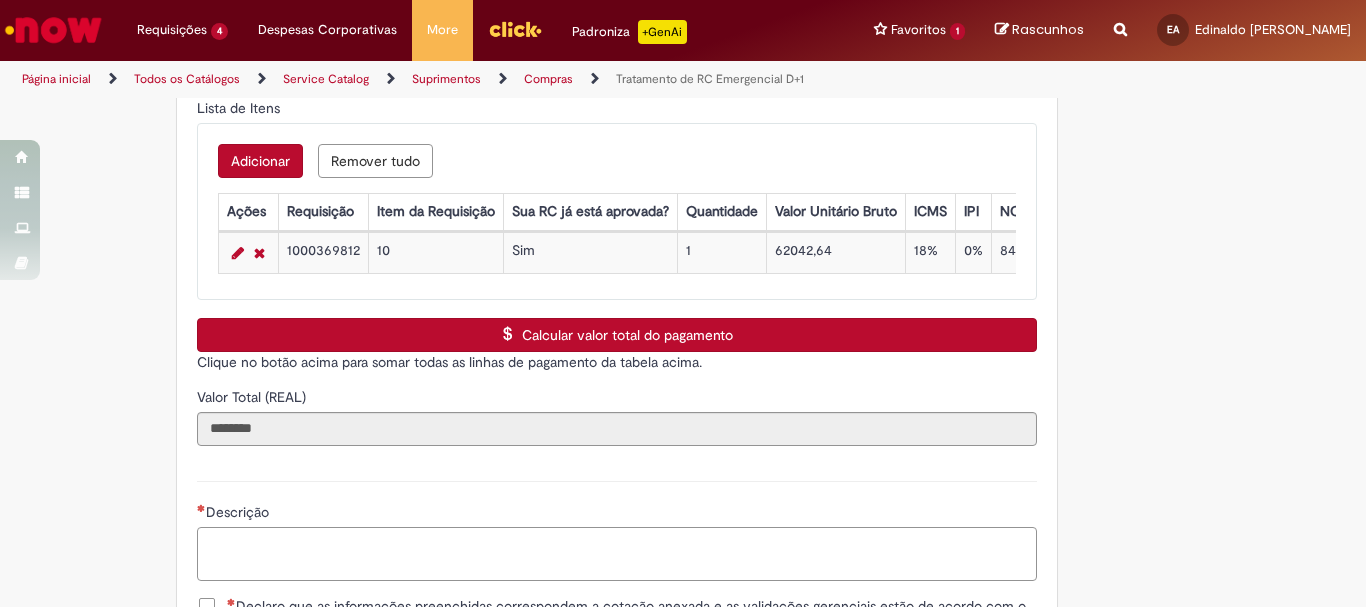 click on "Descrição" at bounding box center (617, 554) 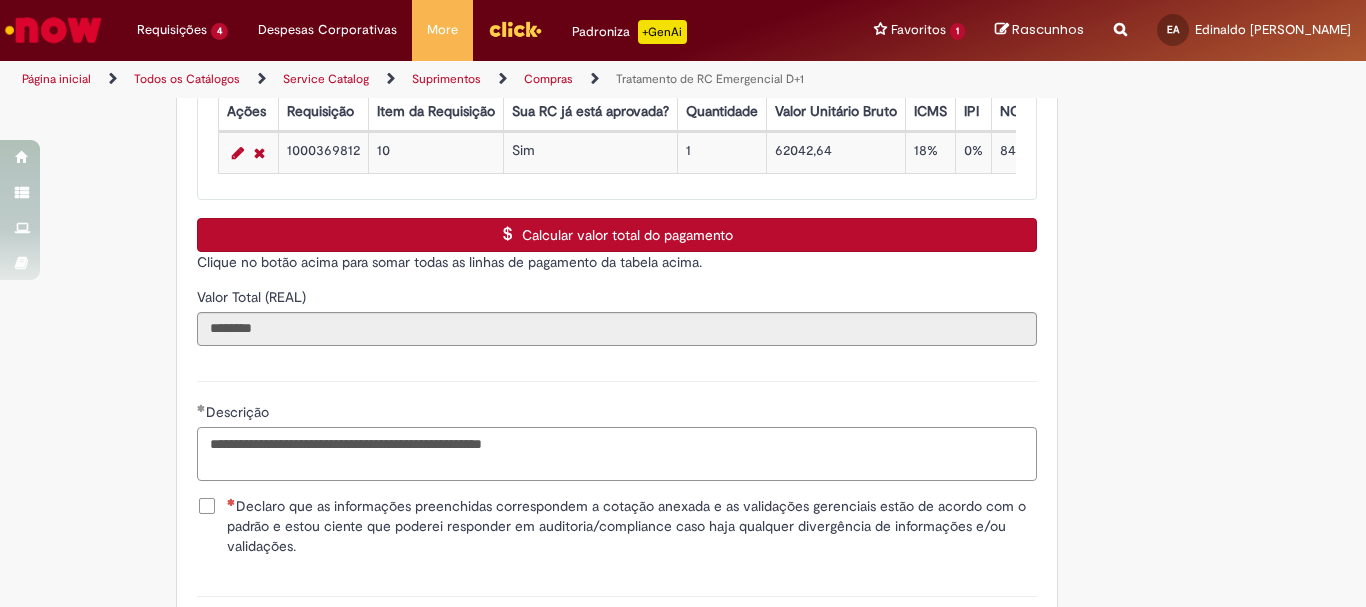 scroll, scrollTop: 1500, scrollLeft: 0, axis: vertical 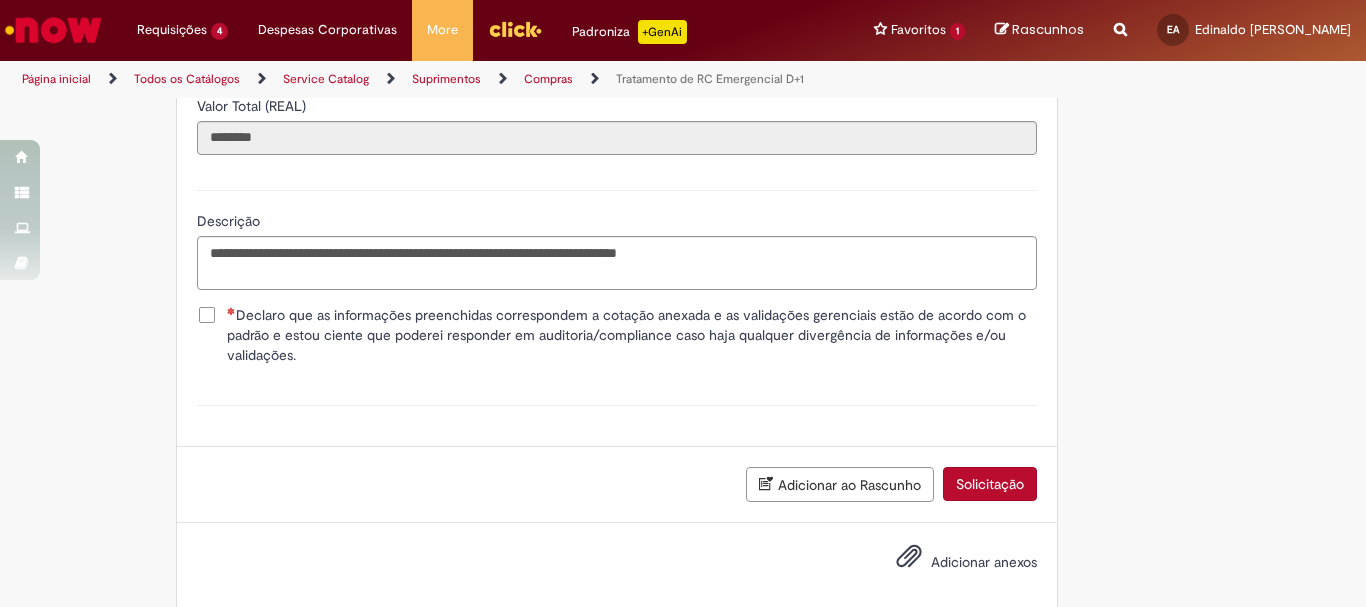 click on "Adicionar anexos" at bounding box center [984, 562] 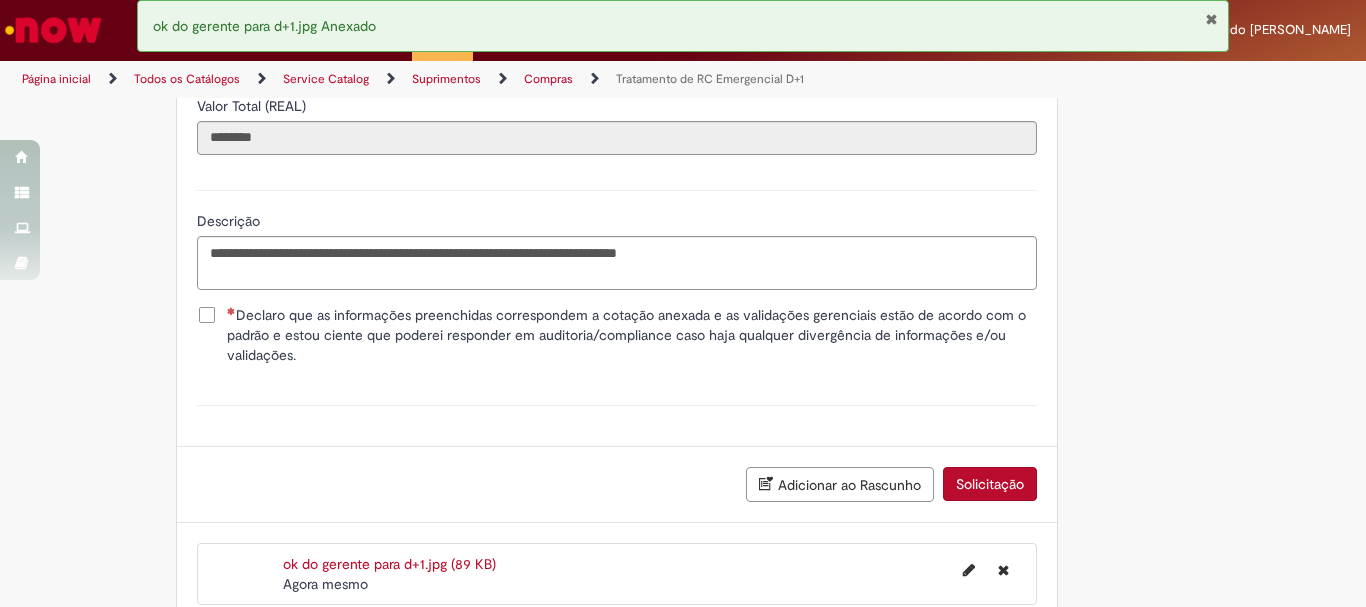 scroll, scrollTop: 1663, scrollLeft: 0, axis: vertical 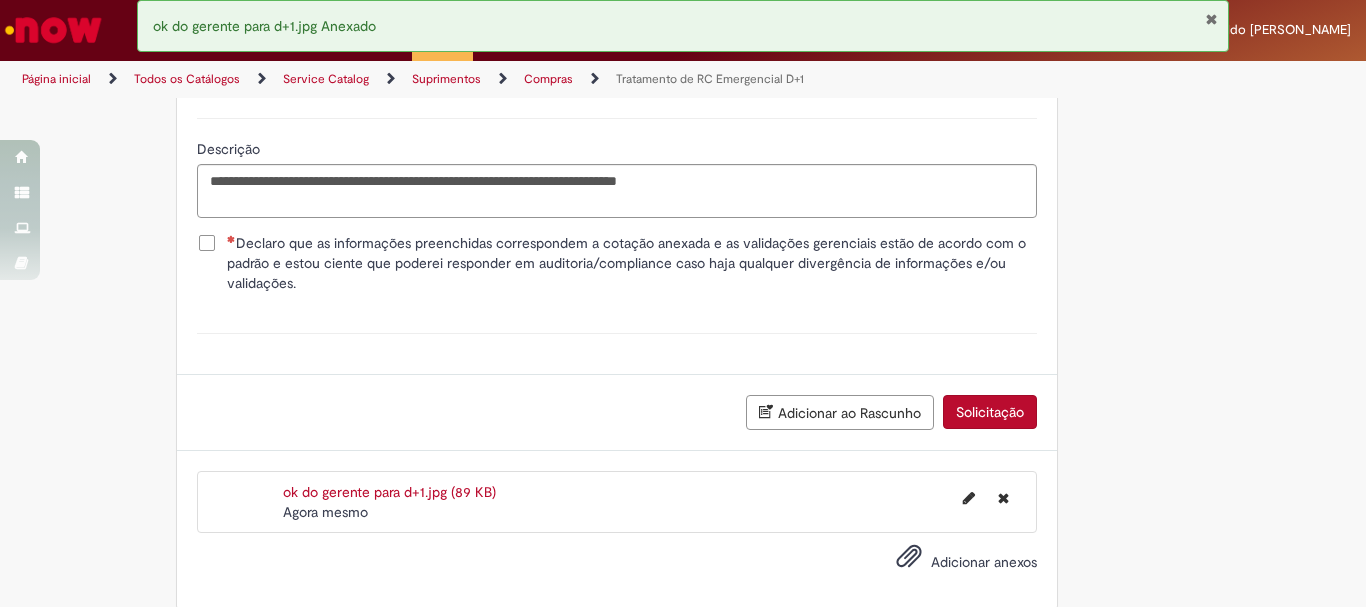 click on "Adicionar anexos" at bounding box center (984, 562) 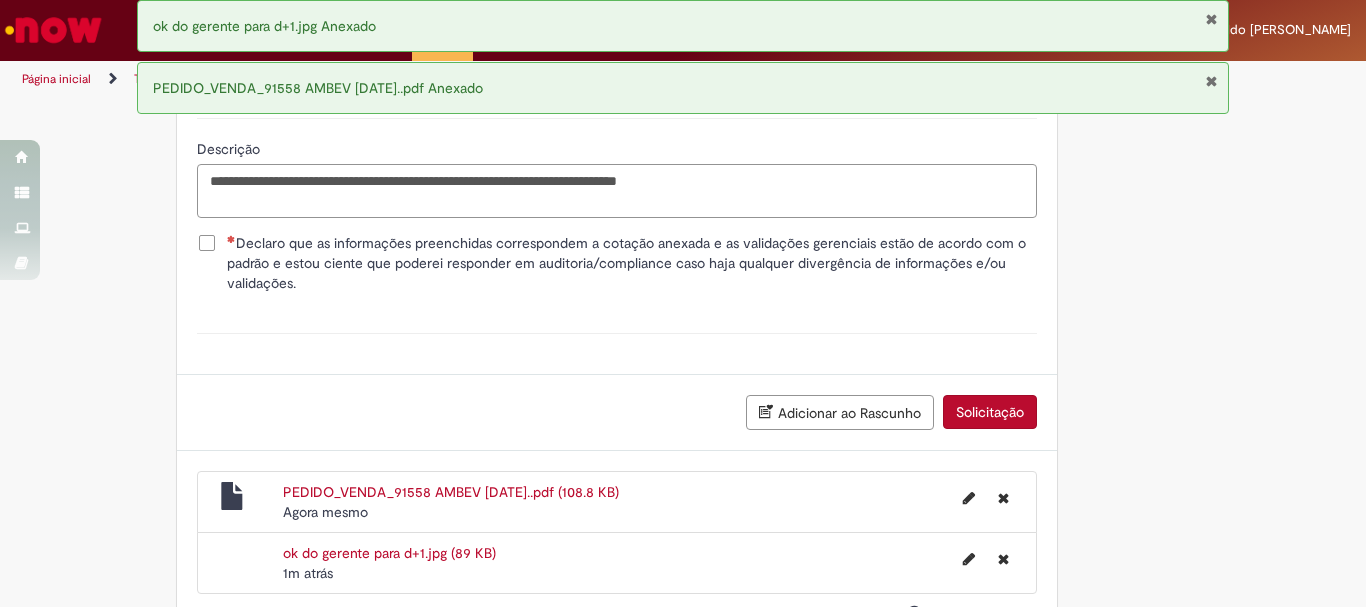 click on "**********" at bounding box center [617, 191] 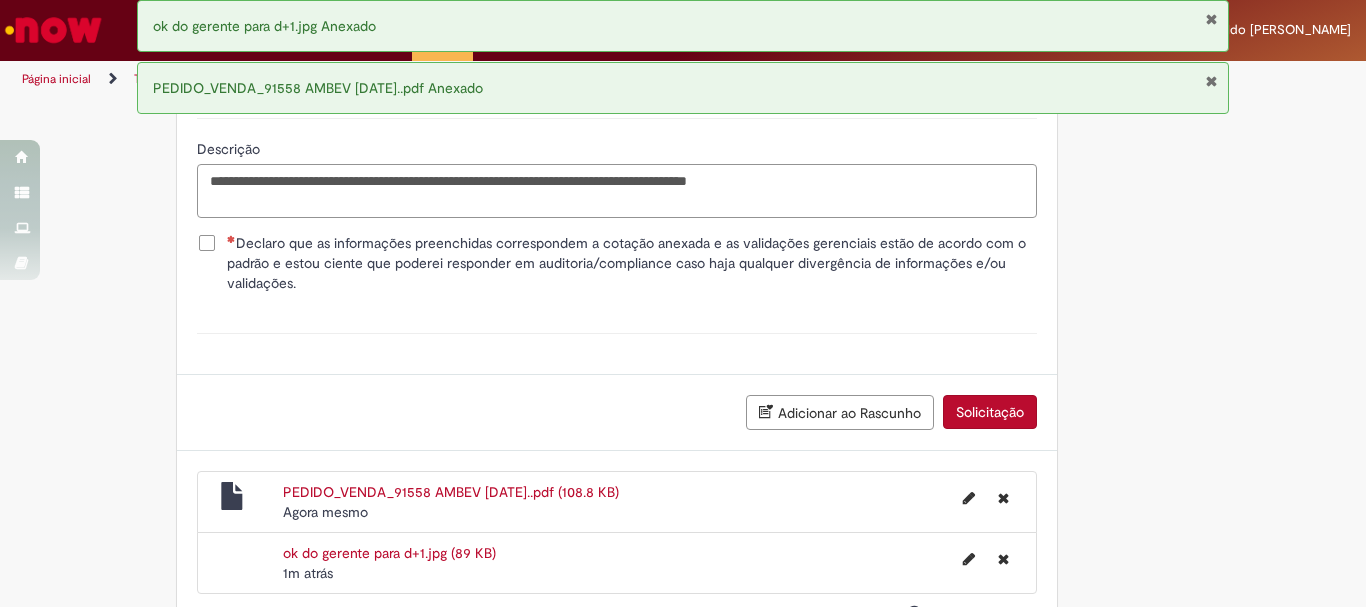 type on "**********" 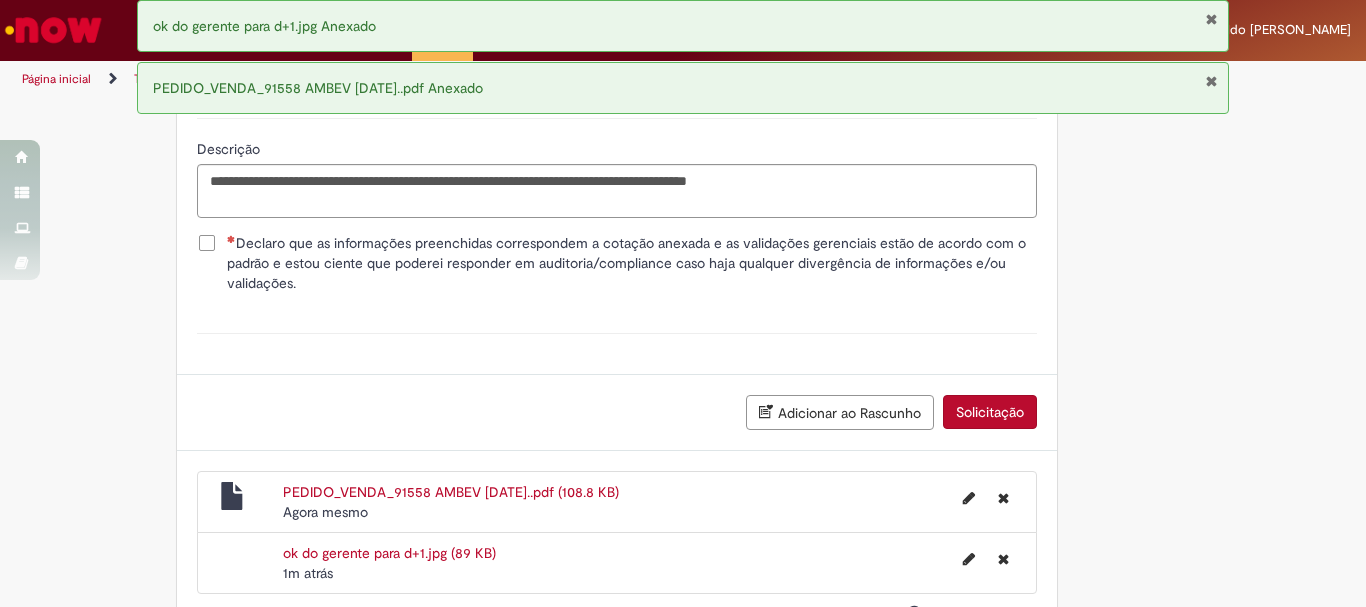 click on "Declaro que as informações preenchidas correspondem a cotação anexada e as validações gerenciais estão de acordo com o padrão e estou ciente que poderei responder em auditoria/compliance caso haja qualquer divergência de informações e/ou validações." at bounding box center [632, 263] 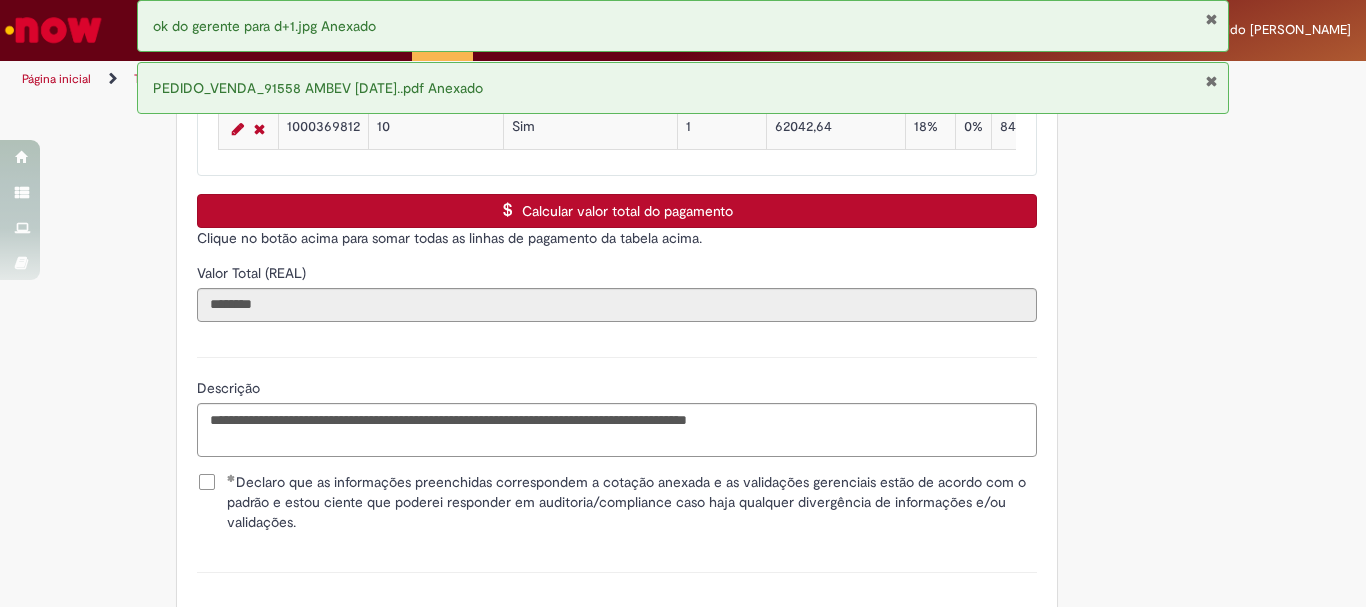 scroll, scrollTop: 1324, scrollLeft: 0, axis: vertical 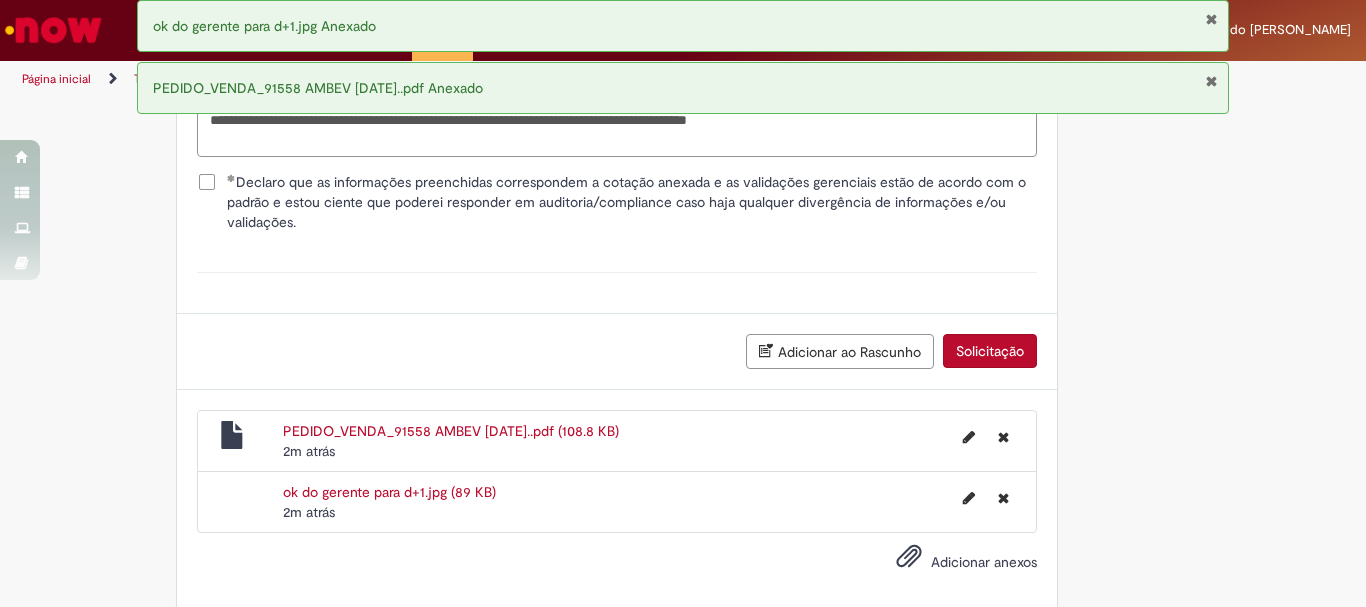 click on "Solicitação" at bounding box center (990, 351) 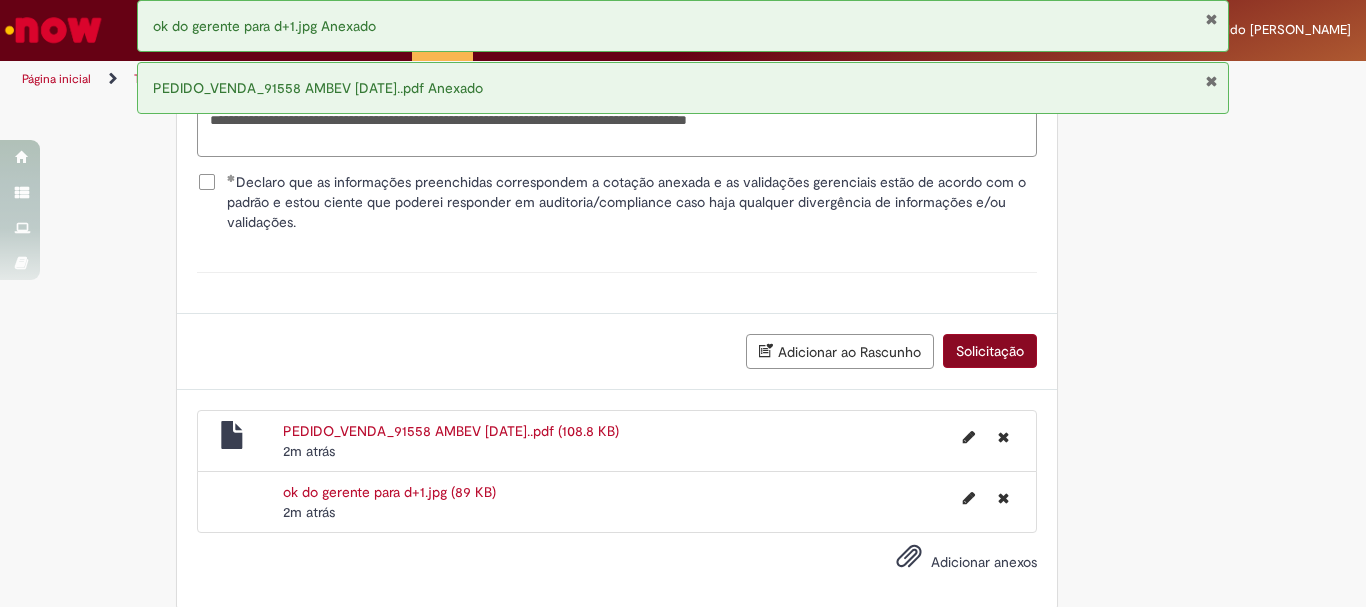 scroll, scrollTop: 1678, scrollLeft: 0, axis: vertical 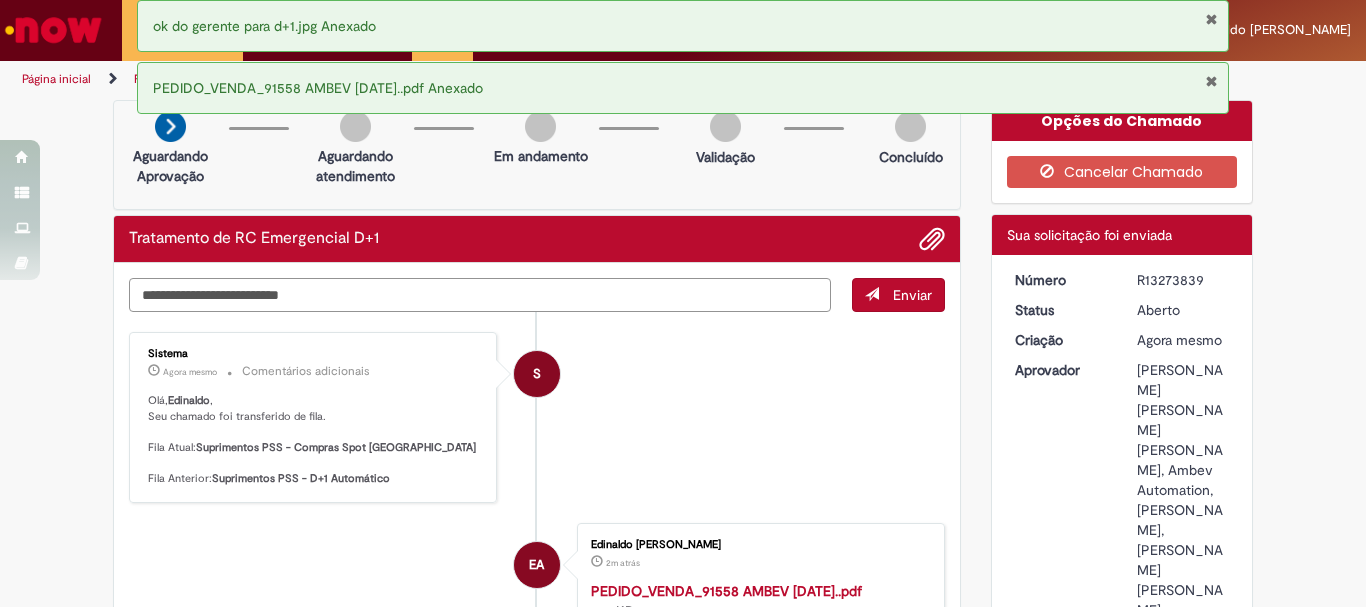 click at bounding box center [480, 295] 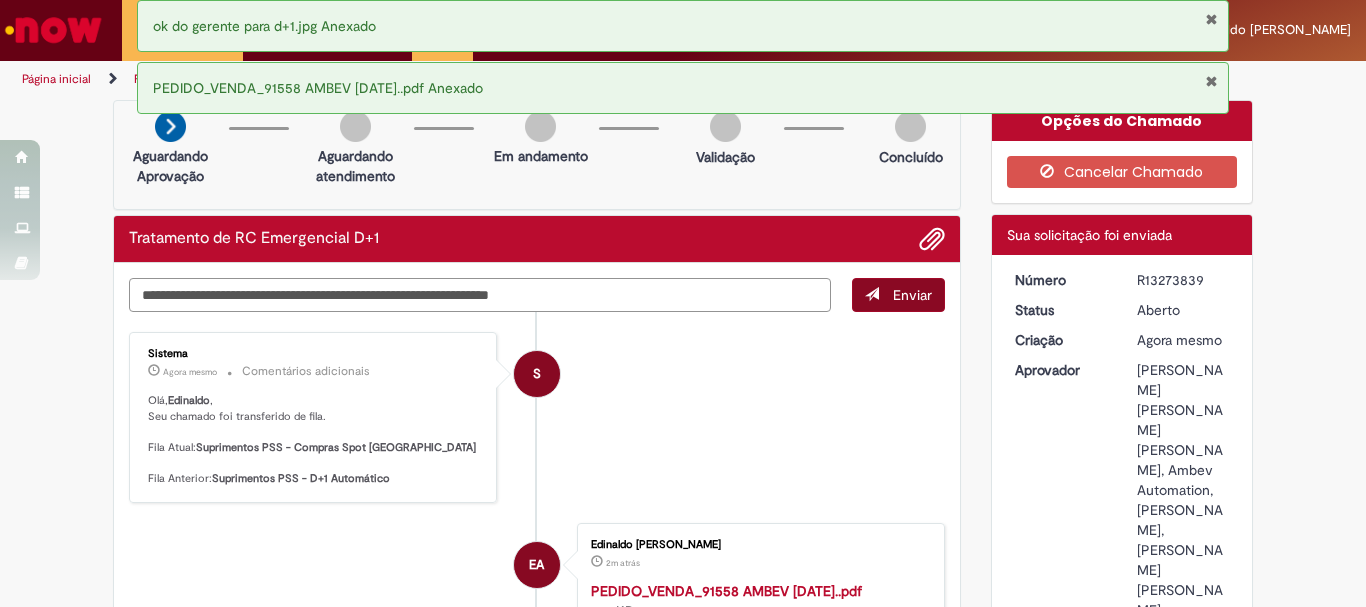 type on "**********" 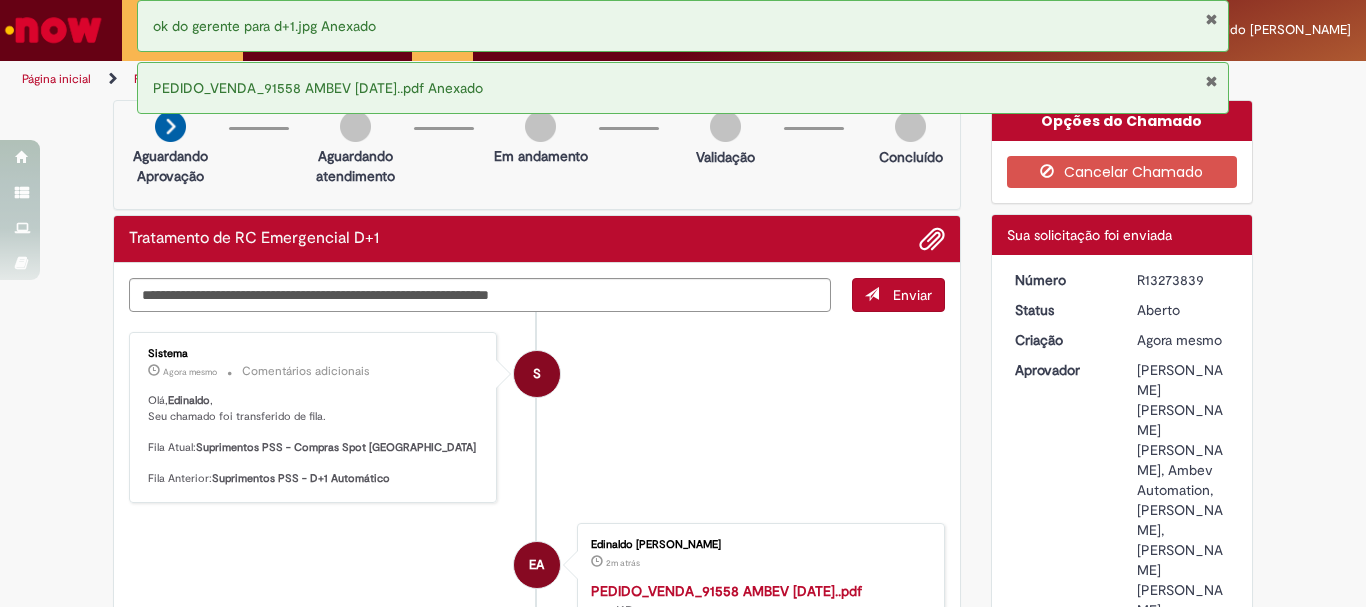 click on "Enviar" at bounding box center [912, 295] 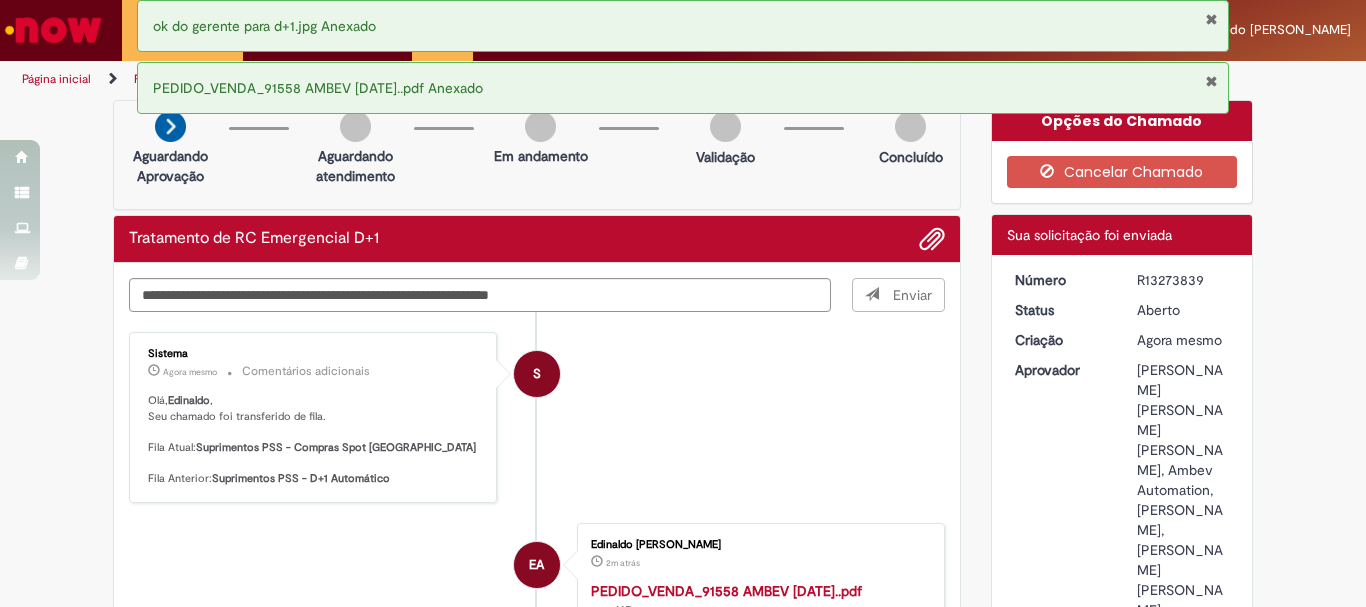 type 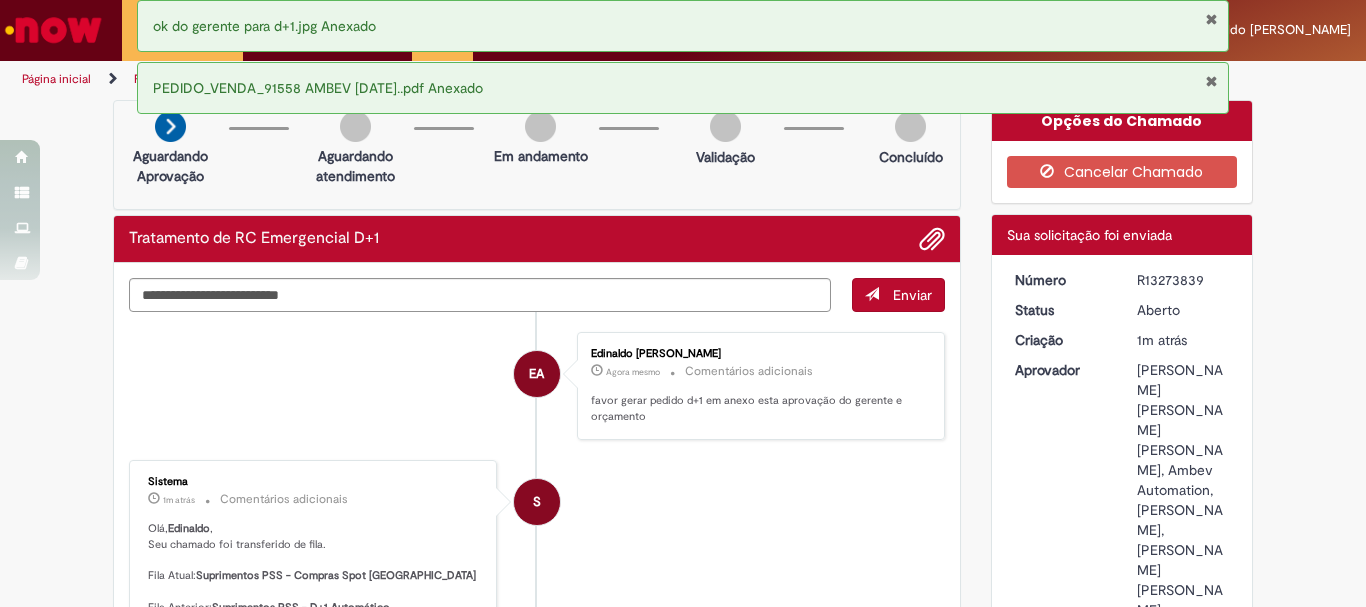 drag, startPoint x: 1130, startPoint y: 274, endPoint x: 1196, endPoint y: 280, distance: 66.27216 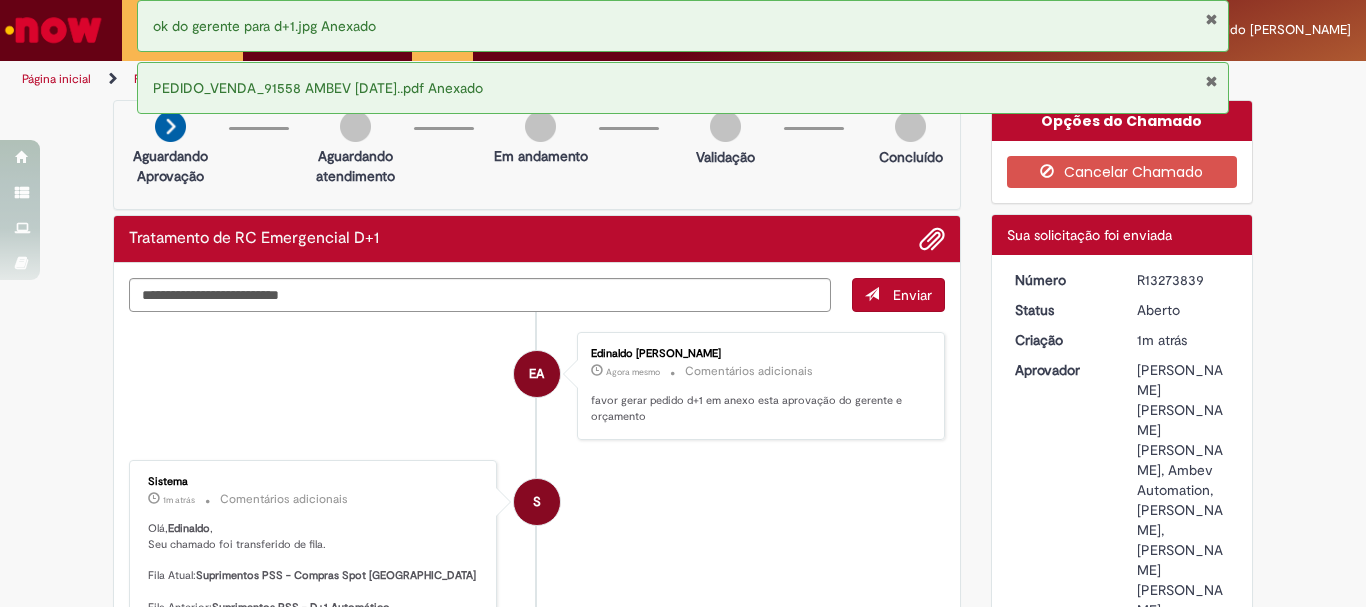 copy on "R13273839" 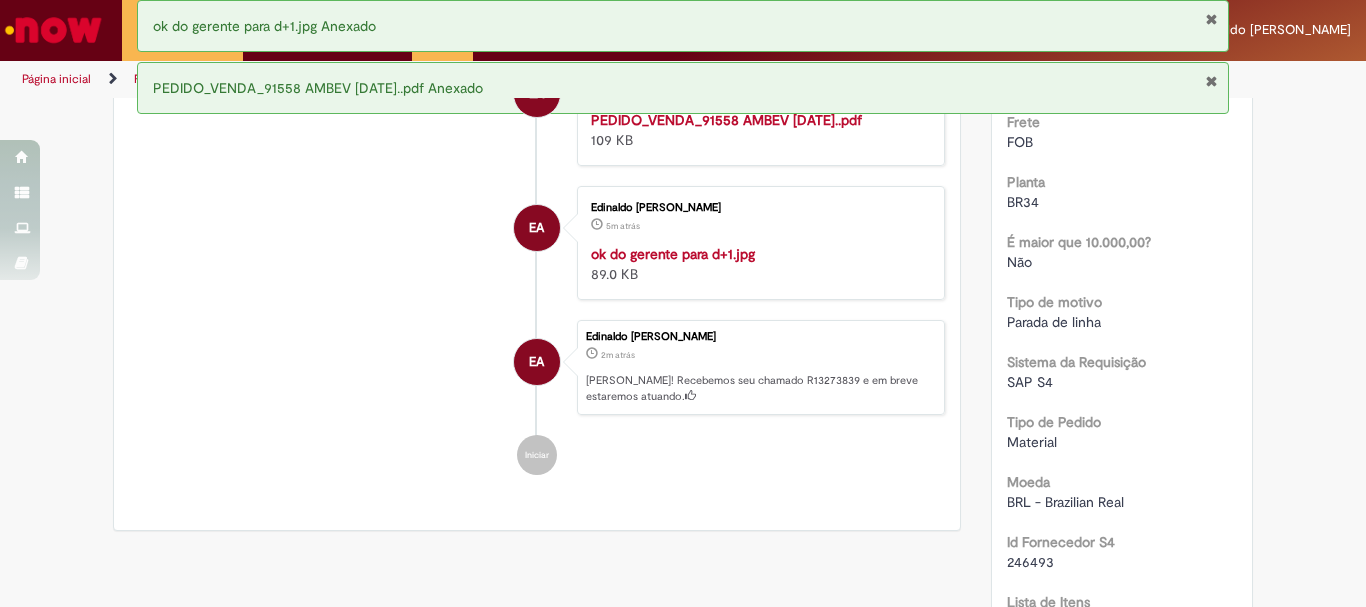 scroll, scrollTop: 700, scrollLeft: 0, axis: vertical 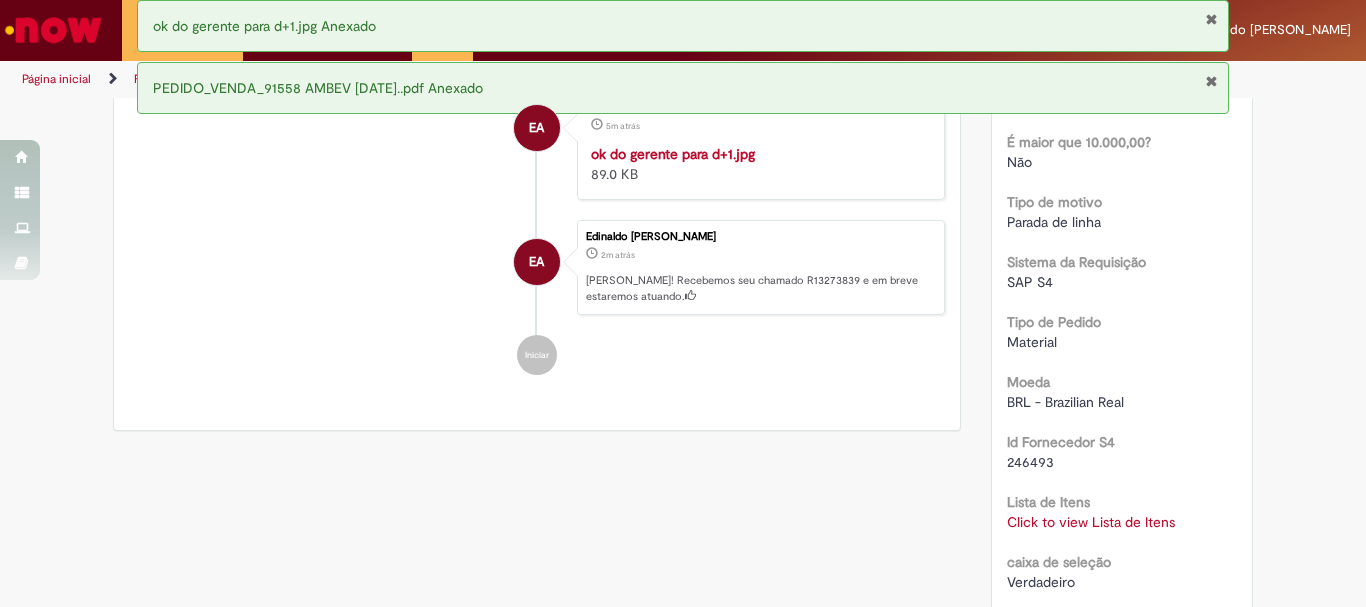 click at bounding box center [757, 144] 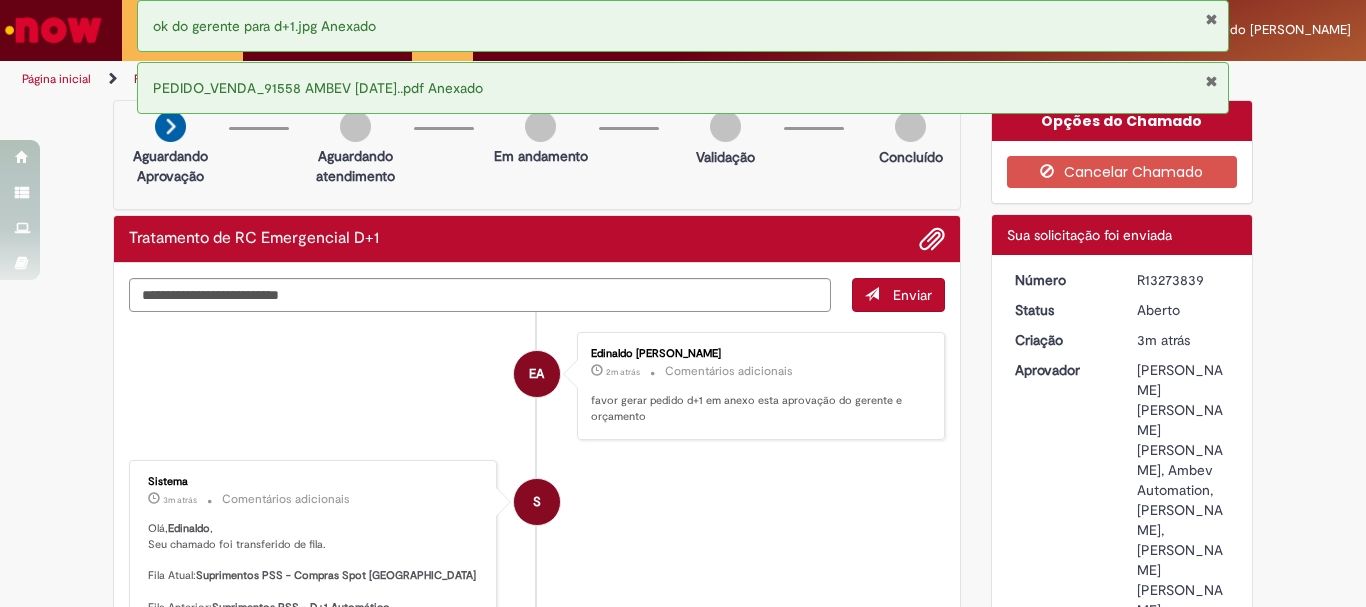 scroll, scrollTop: 100, scrollLeft: 0, axis: vertical 